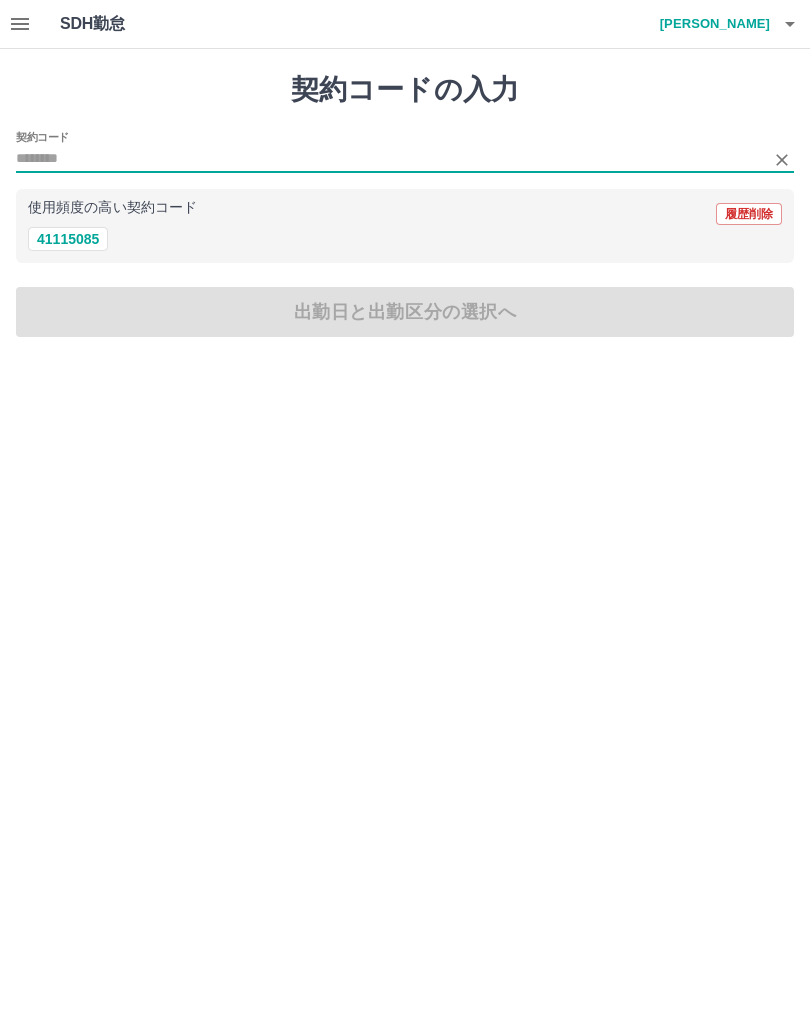 scroll, scrollTop: 0, scrollLeft: 0, axis: both 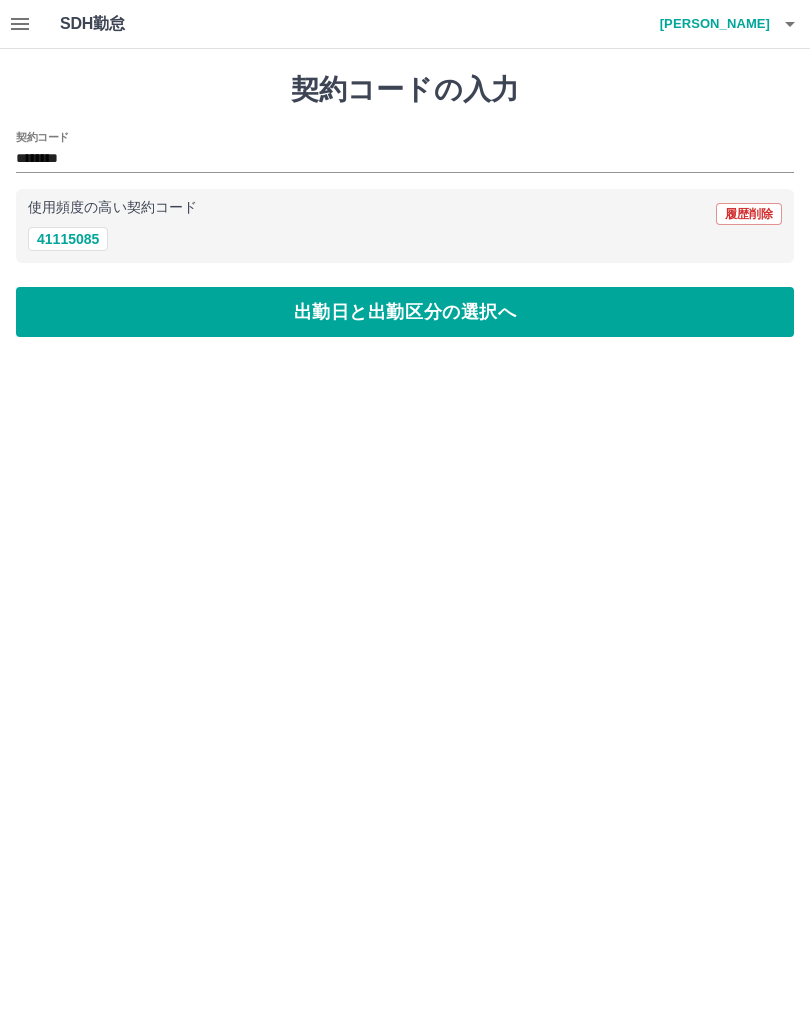 click on "出勤日と出勤区分の選択へ" at bounding box center [405, 312] 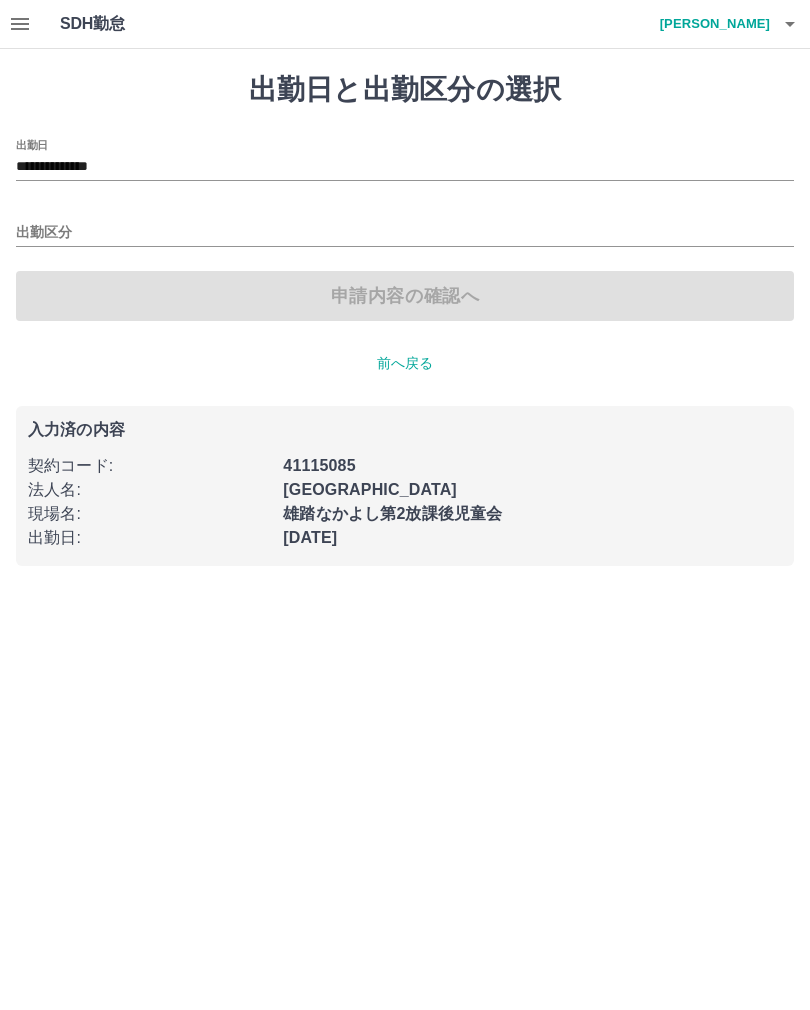 click on "出勤区分" at bounding box center (405, 233) 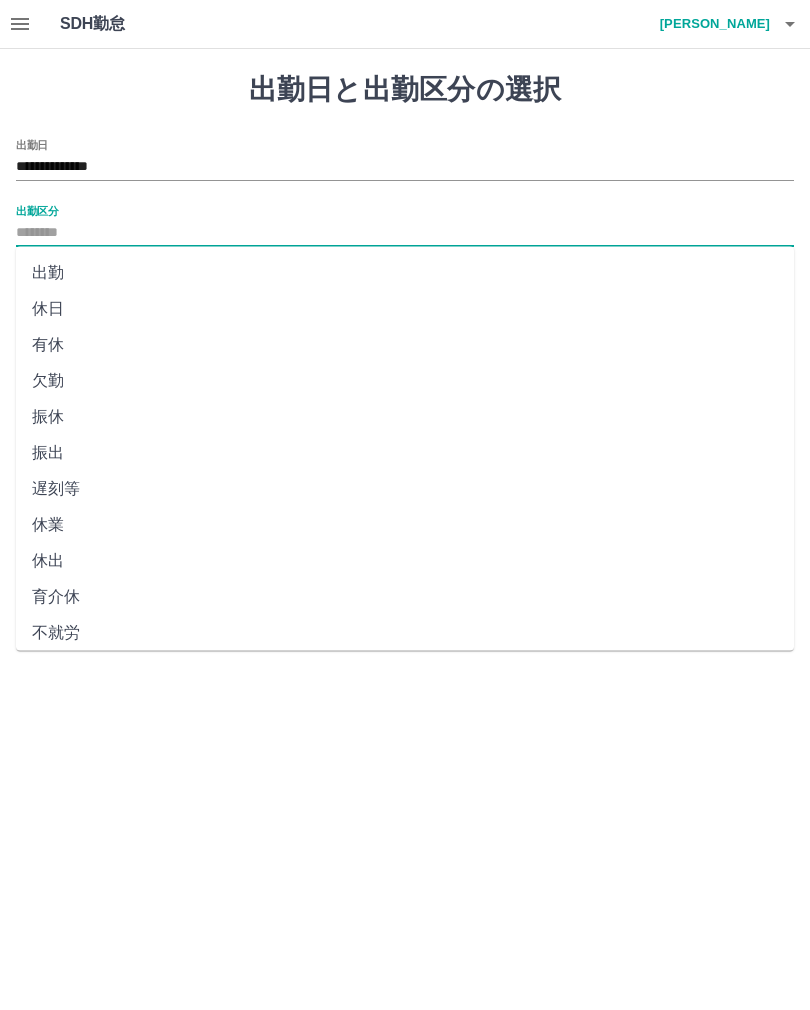 click on "出勤" at bounding box center [405, 273] 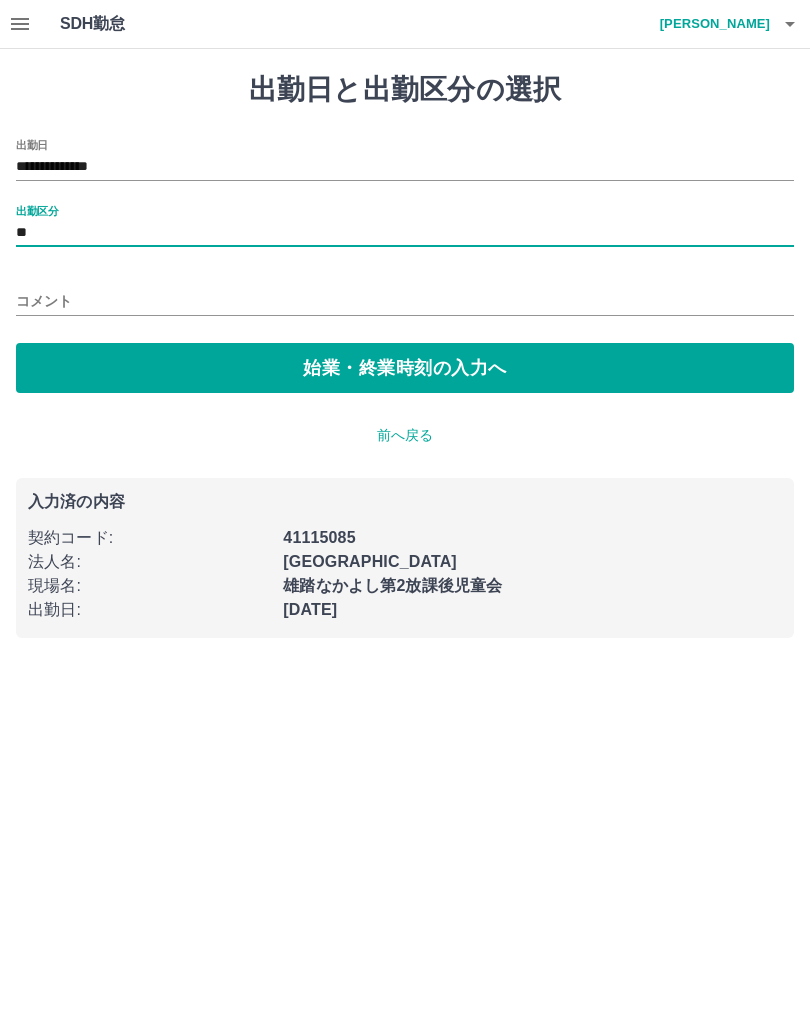 type on "**" 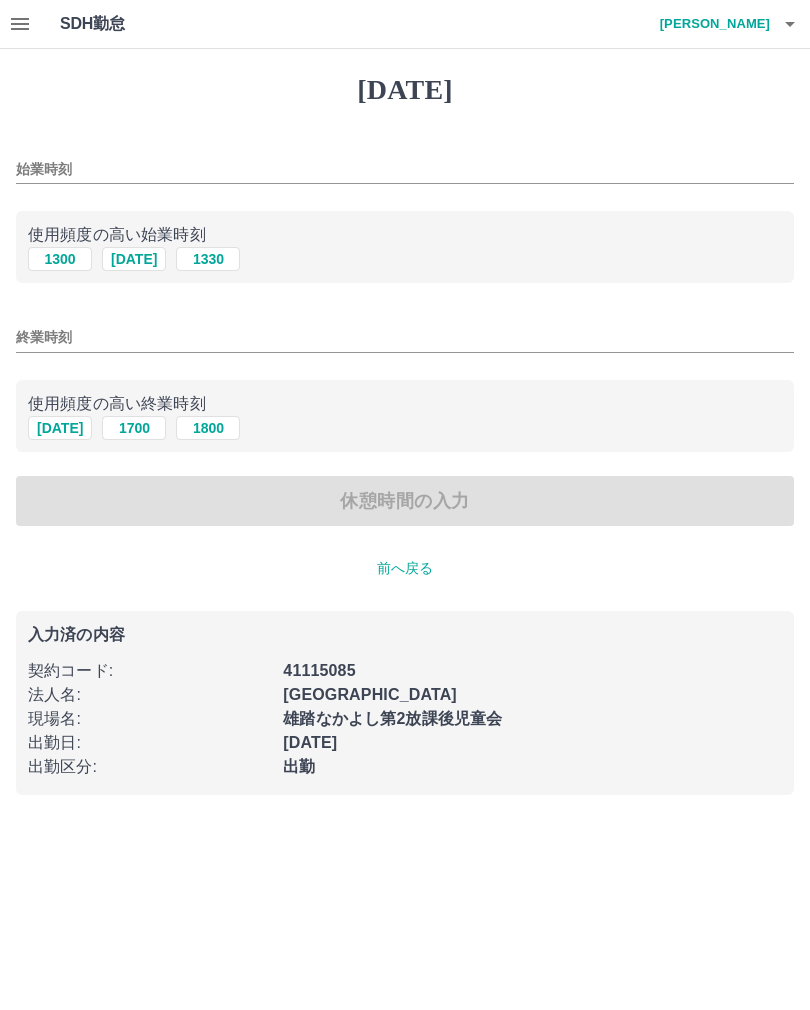 click on "1300" at bounding box center (60, 259) 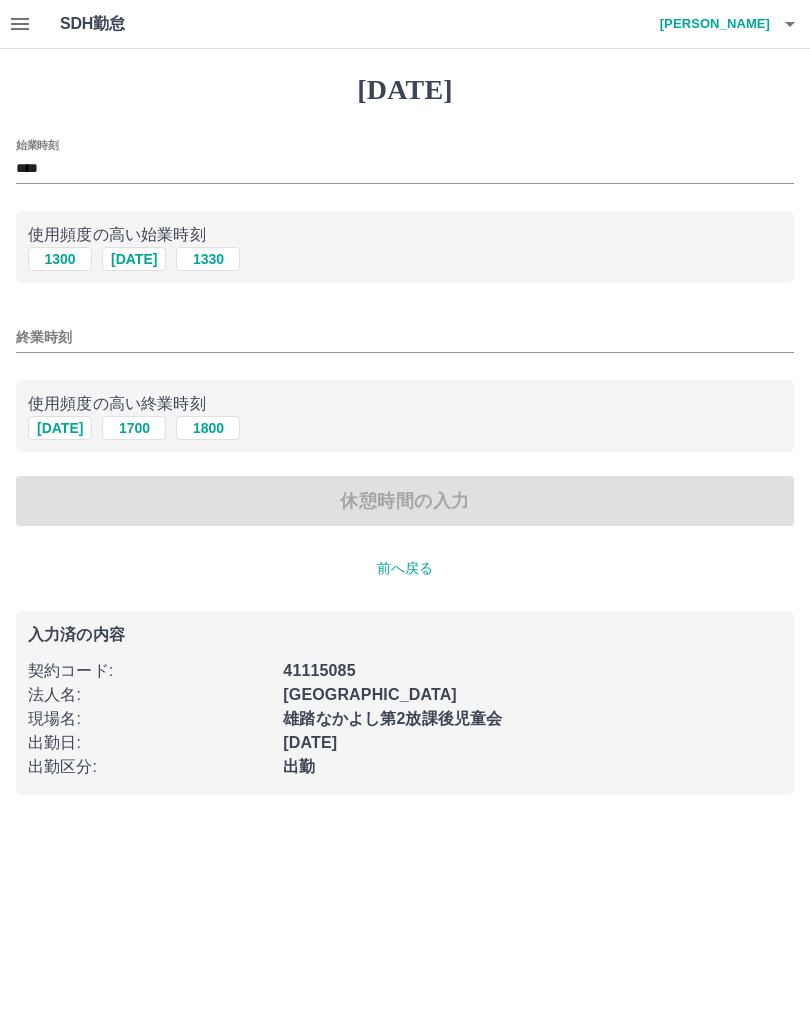 click on "終業時刻" at bounding box center [405, 337] 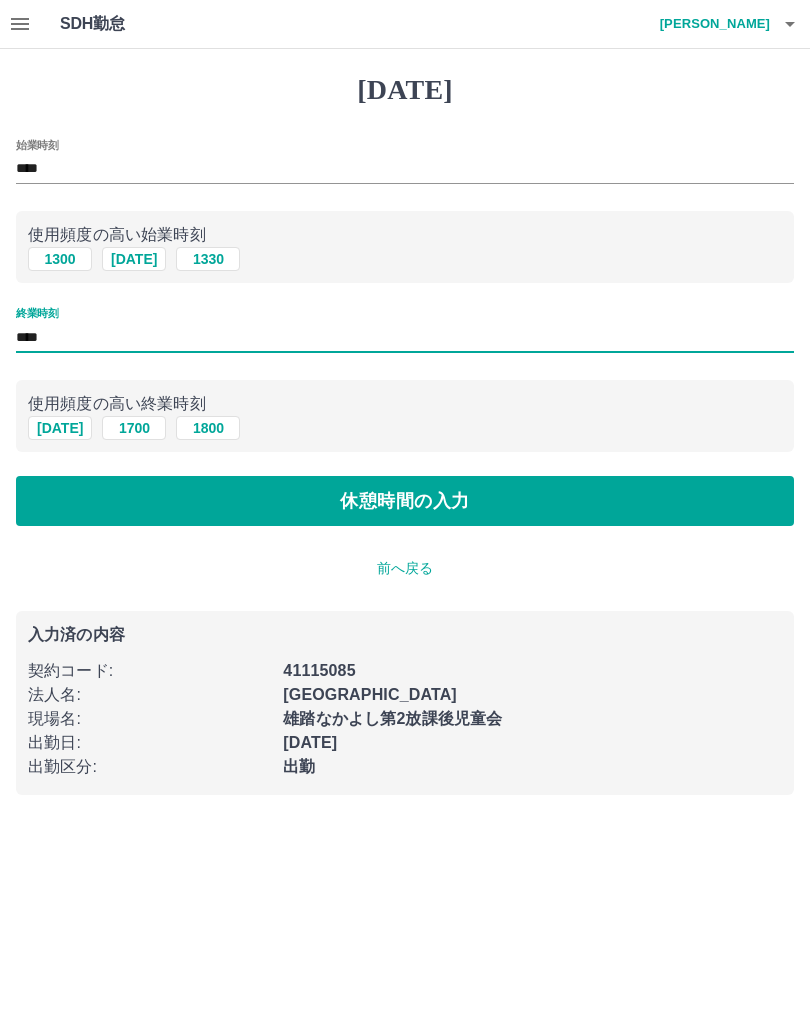 type on "****" 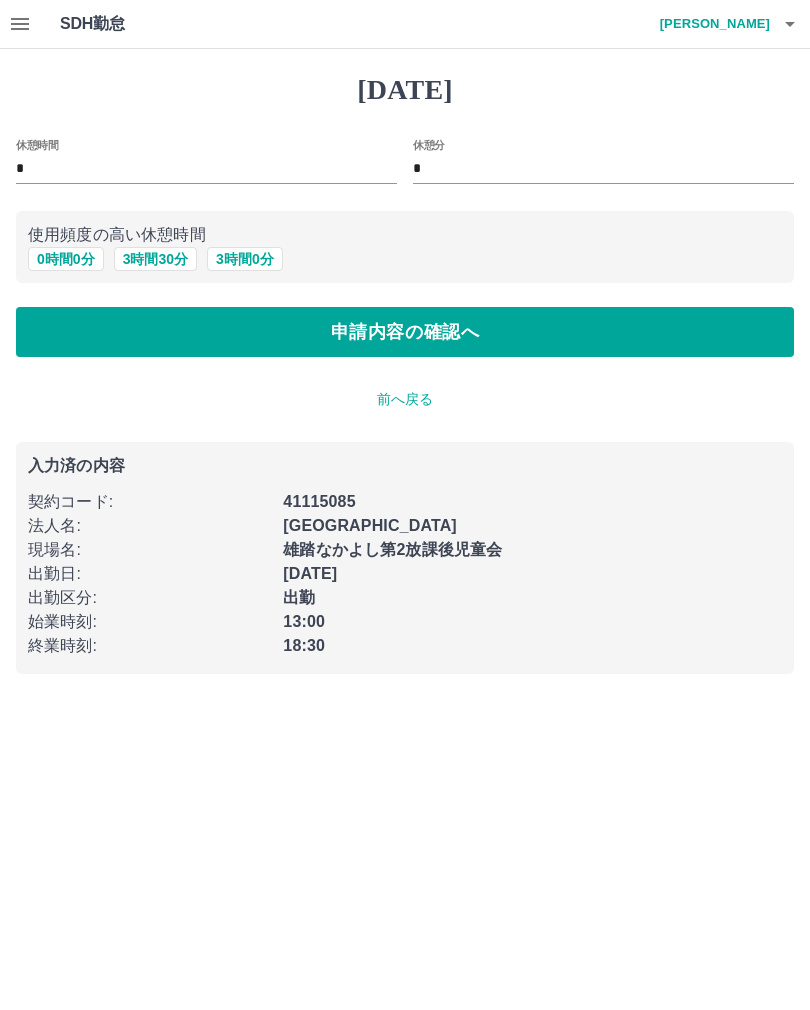 click on "申請内容の確認へ" at bounding box center (405, 332) 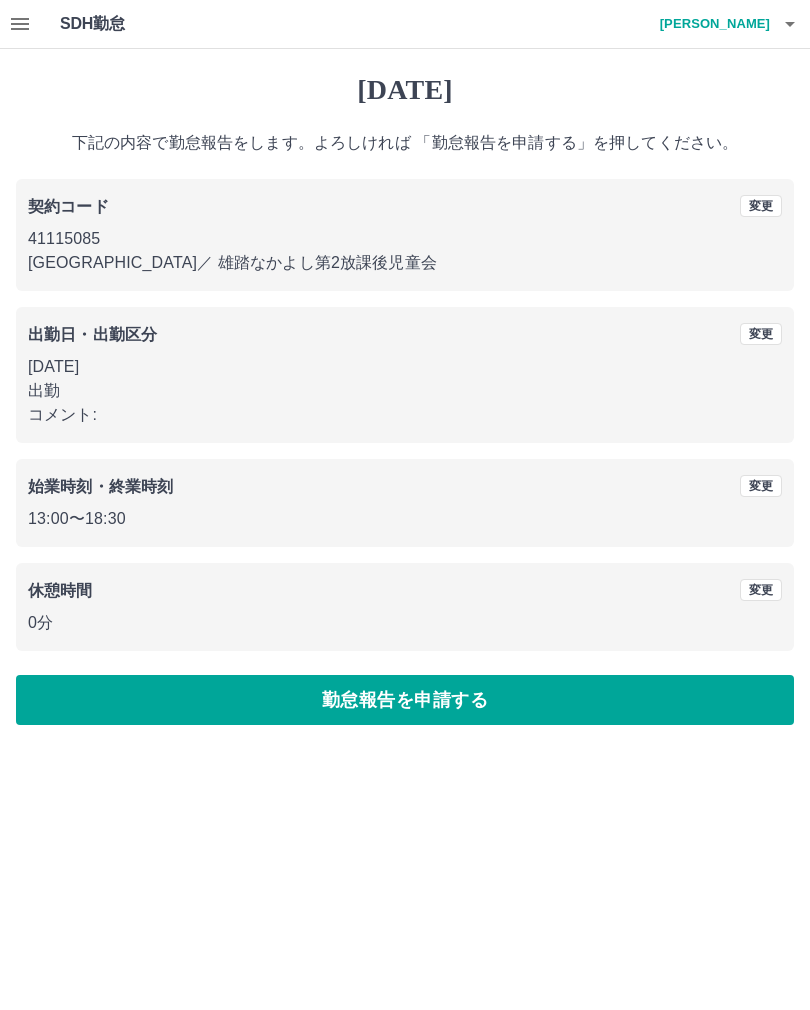 click on "勤怠報告を申請する" at bounding box center [405, 700] 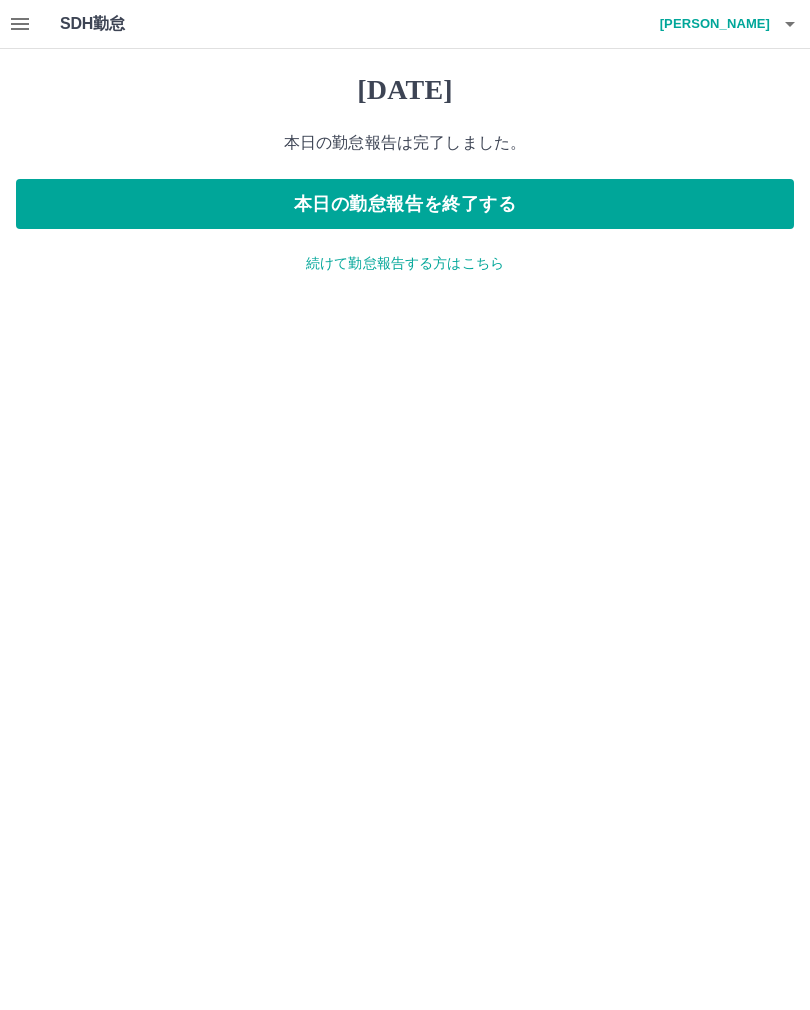 click on "本日の勤怠報告を終了する" at bounding box center [405, 204] 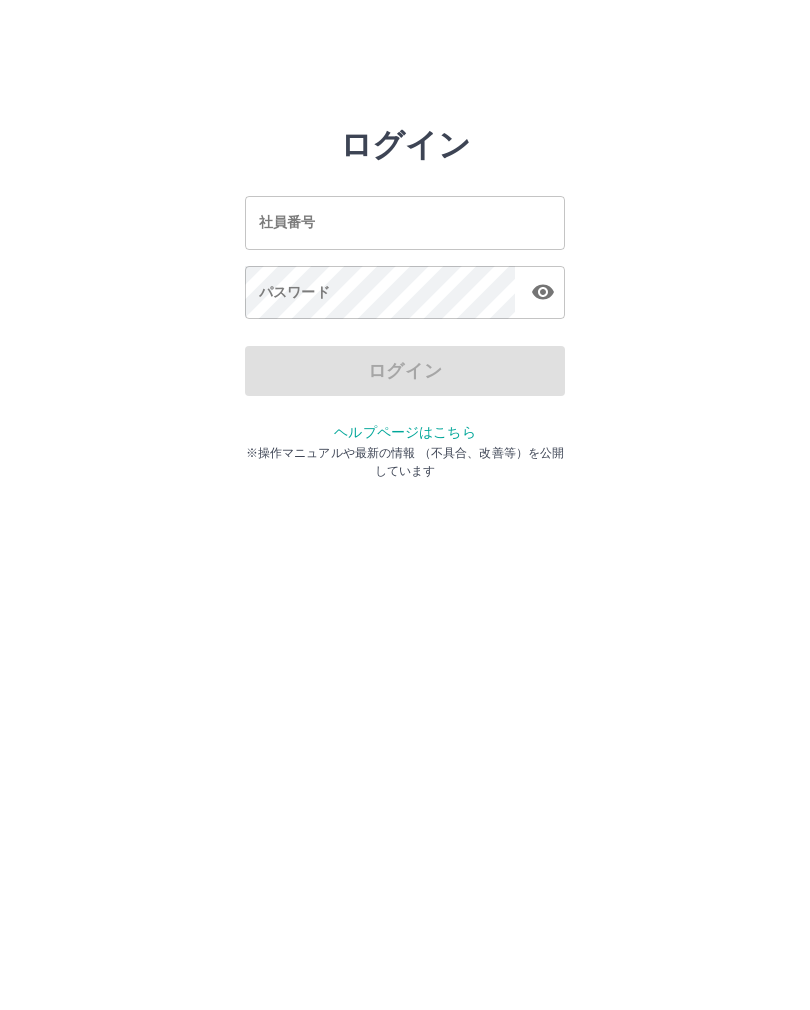 scroll, scrollTop: 0, scrollLeft: 0, axis: both 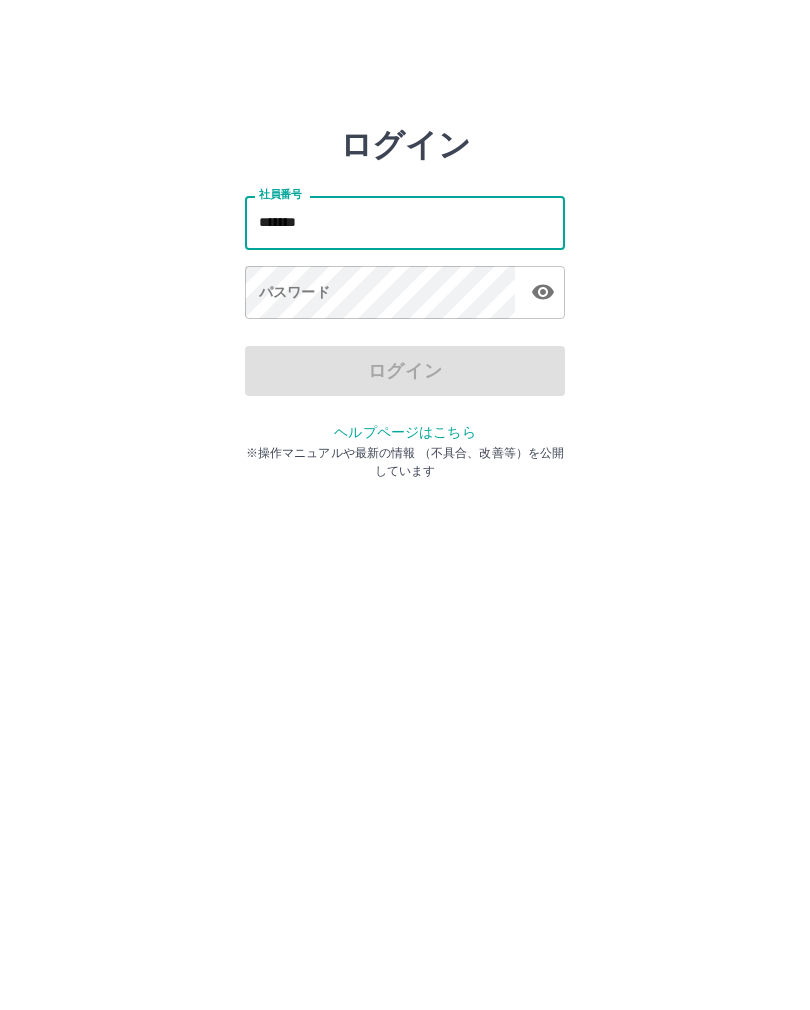 type on "*******" 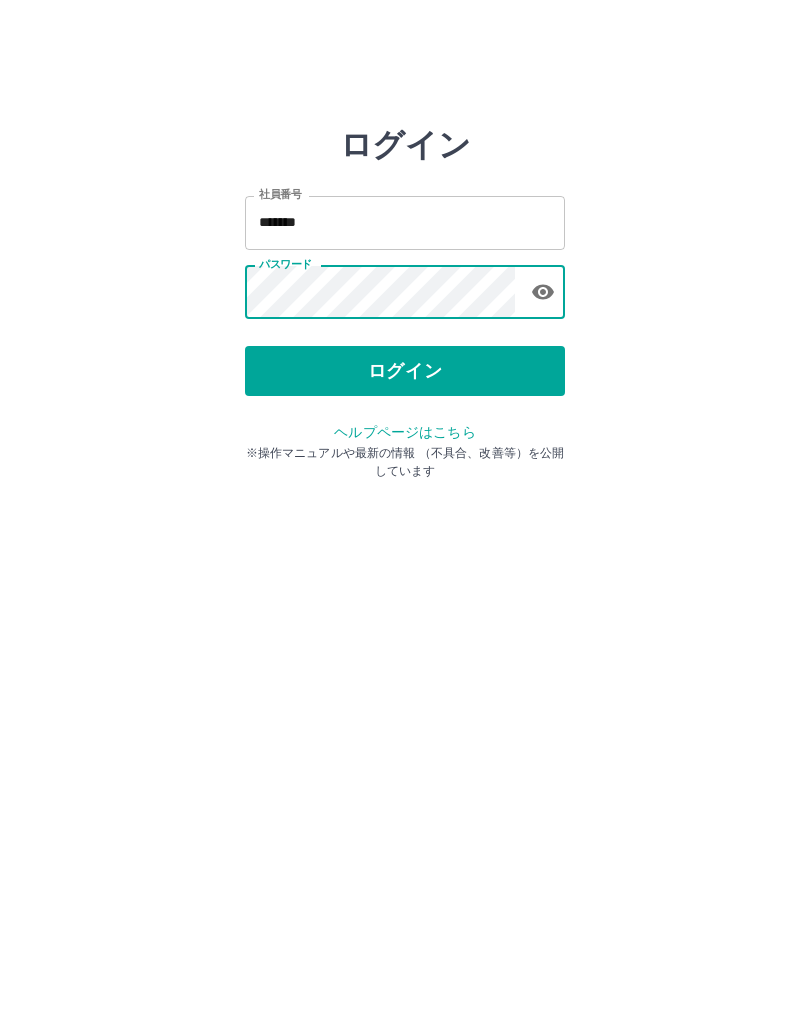 click on "ログイン" at bounding box center (405, 371) 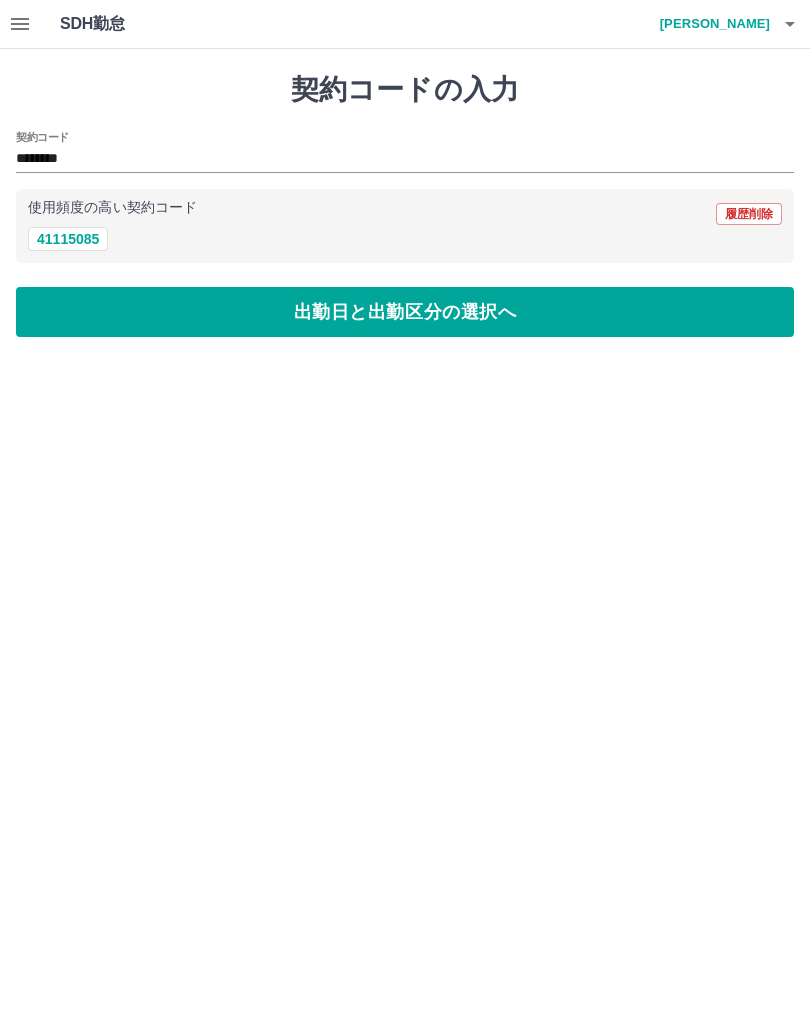 scroll, scrollTop: 0, scrollLeft: 0, axis: both 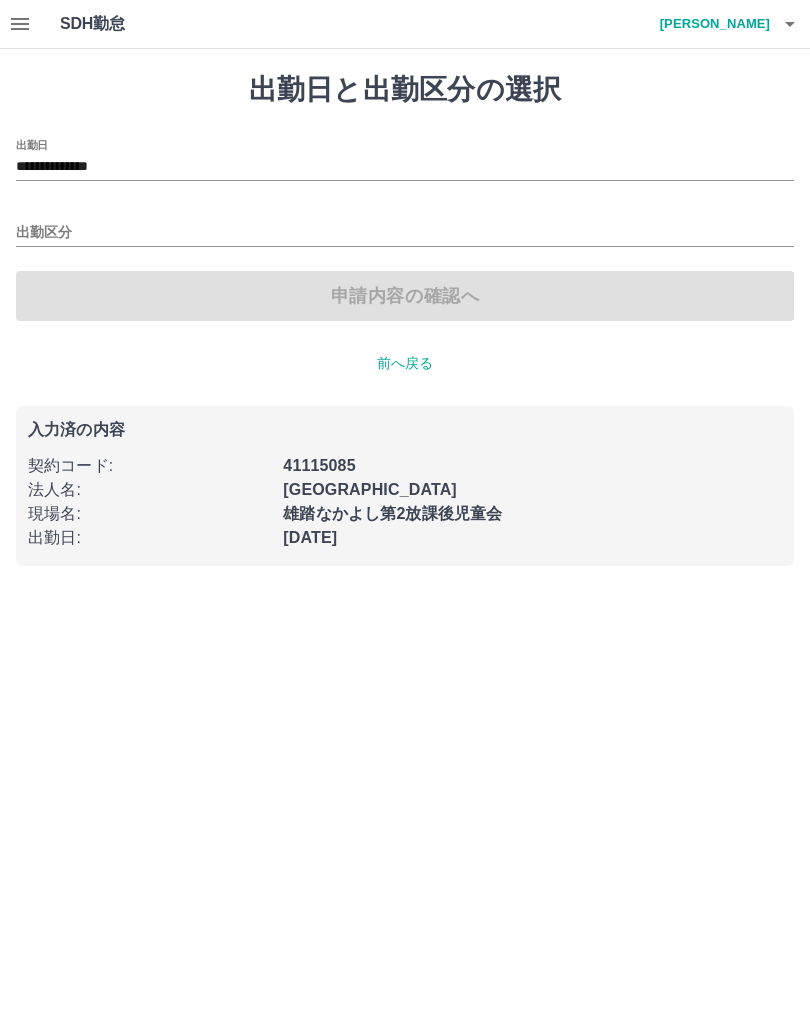 click on "出勤区分" at bounding box center (405, 233) 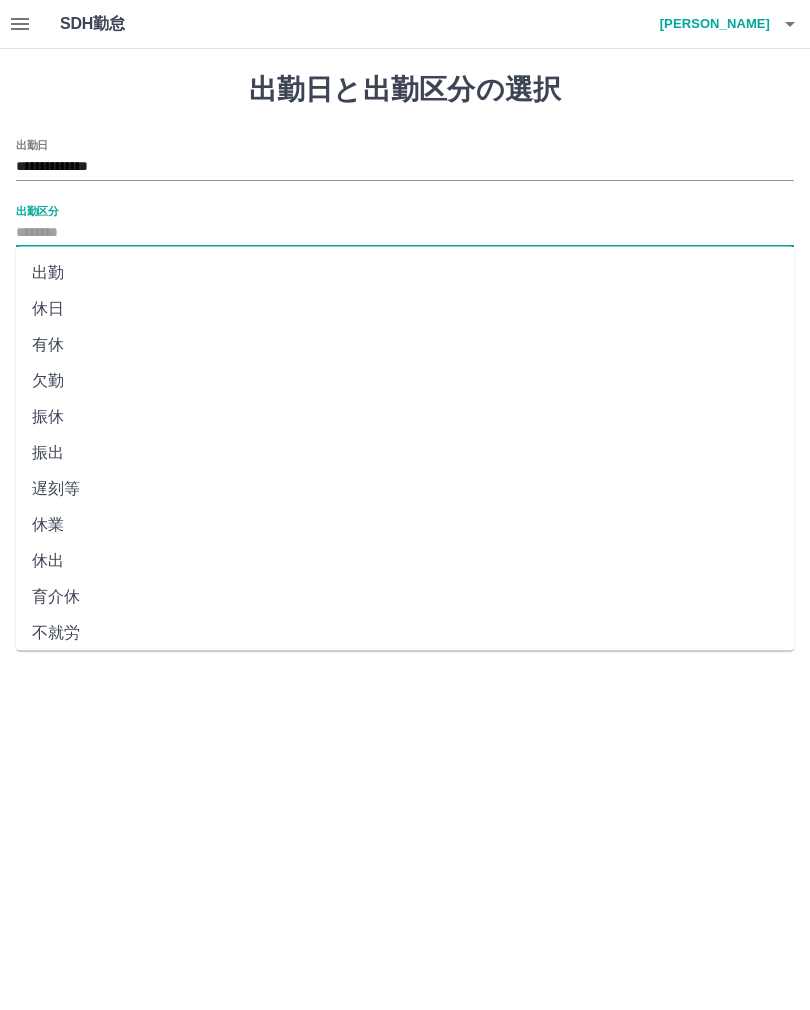 click on "出勤" at bounding box center [405, 273] 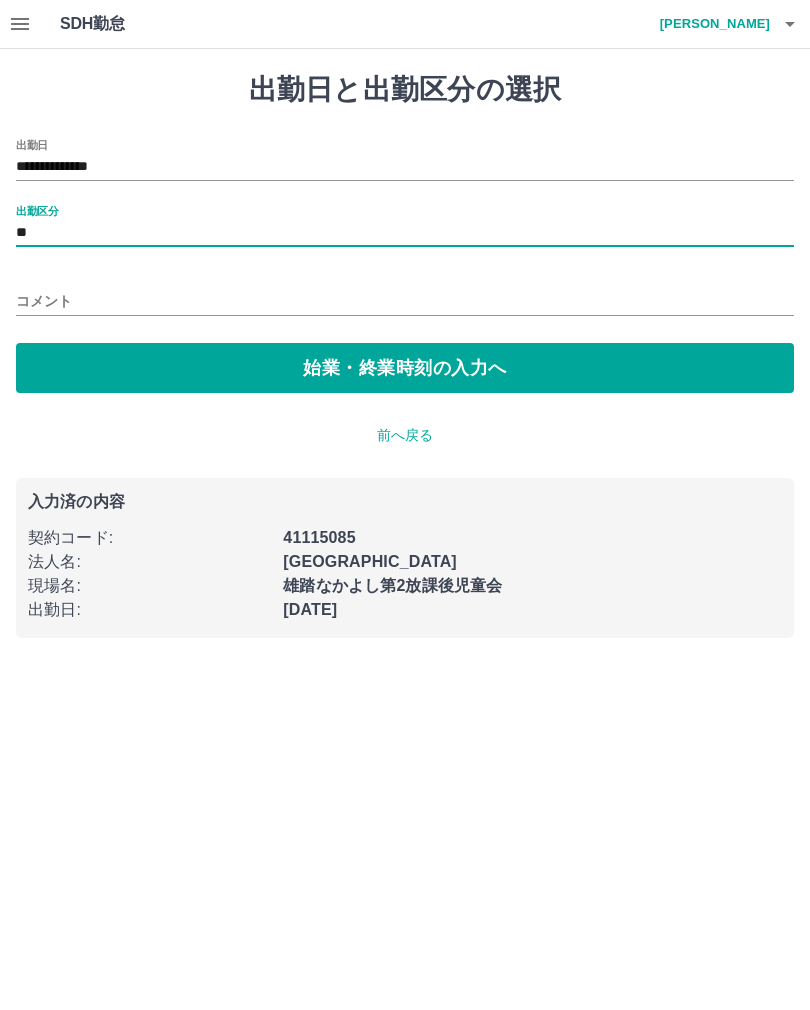 click on "始業・終業時刻の入力へ" at bounding box center [405, 368] 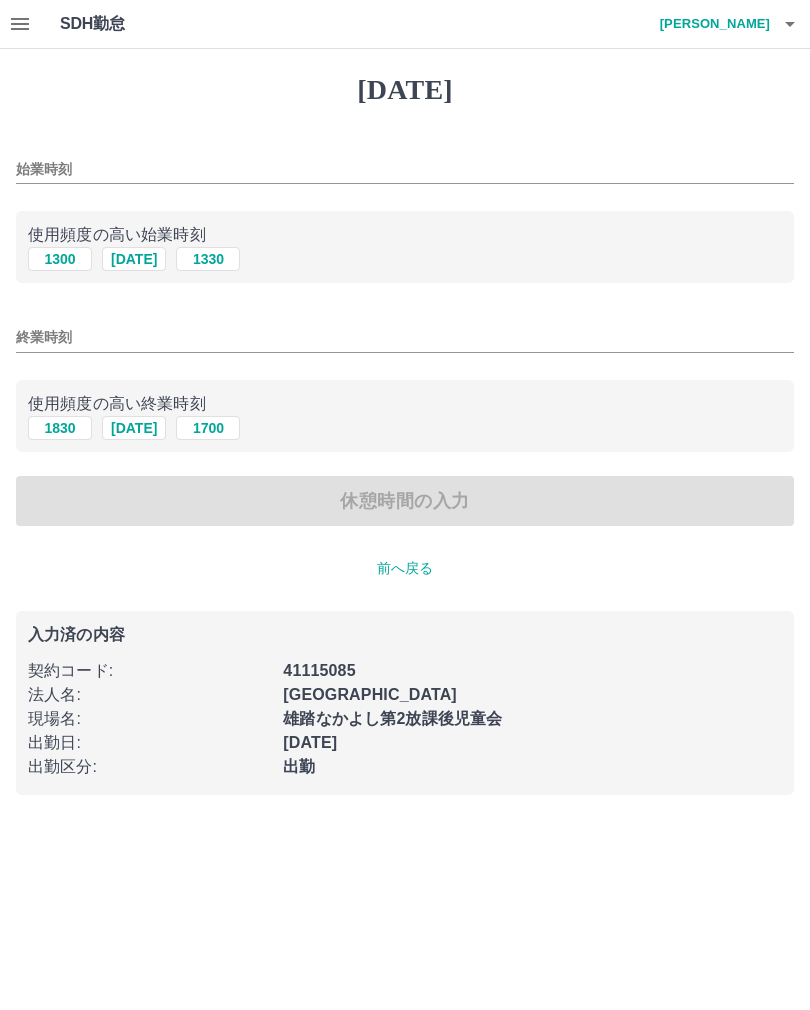 click on "1300" at bounding box center [60, 259] 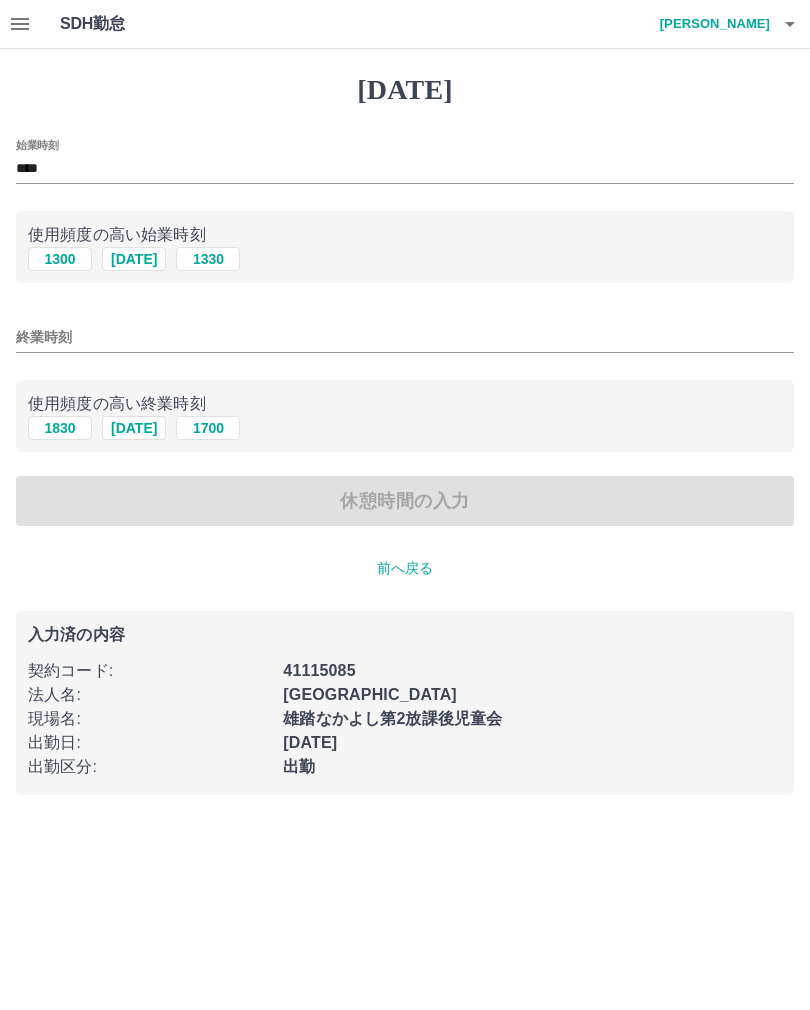 click on "1830" at bounding box center [60, 428] 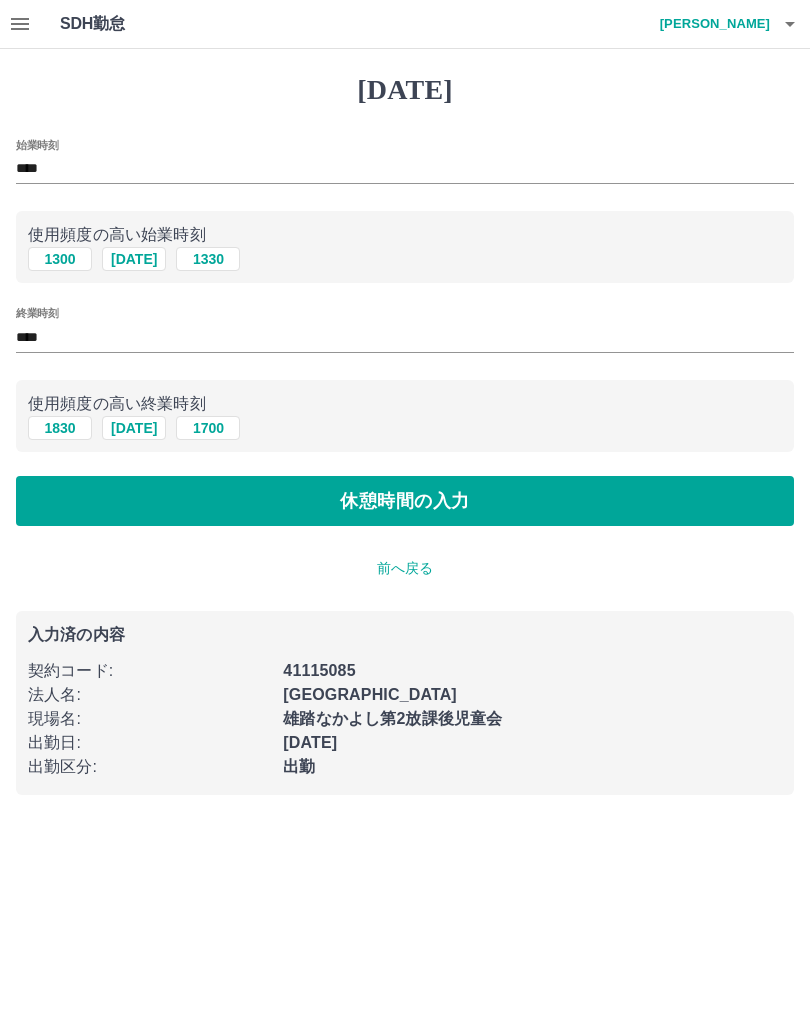 click on "休憩時間の入力" at bounding box center (405, 501) 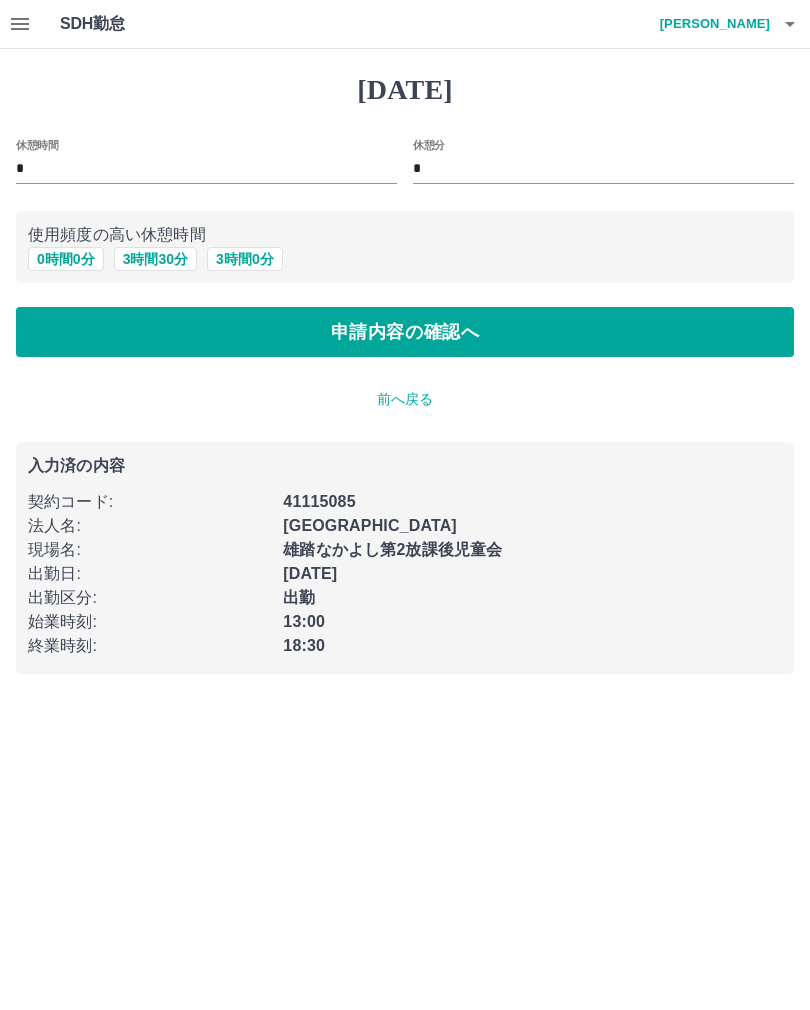click on "申請内容の確認へ" at bounding box center (405, 332) 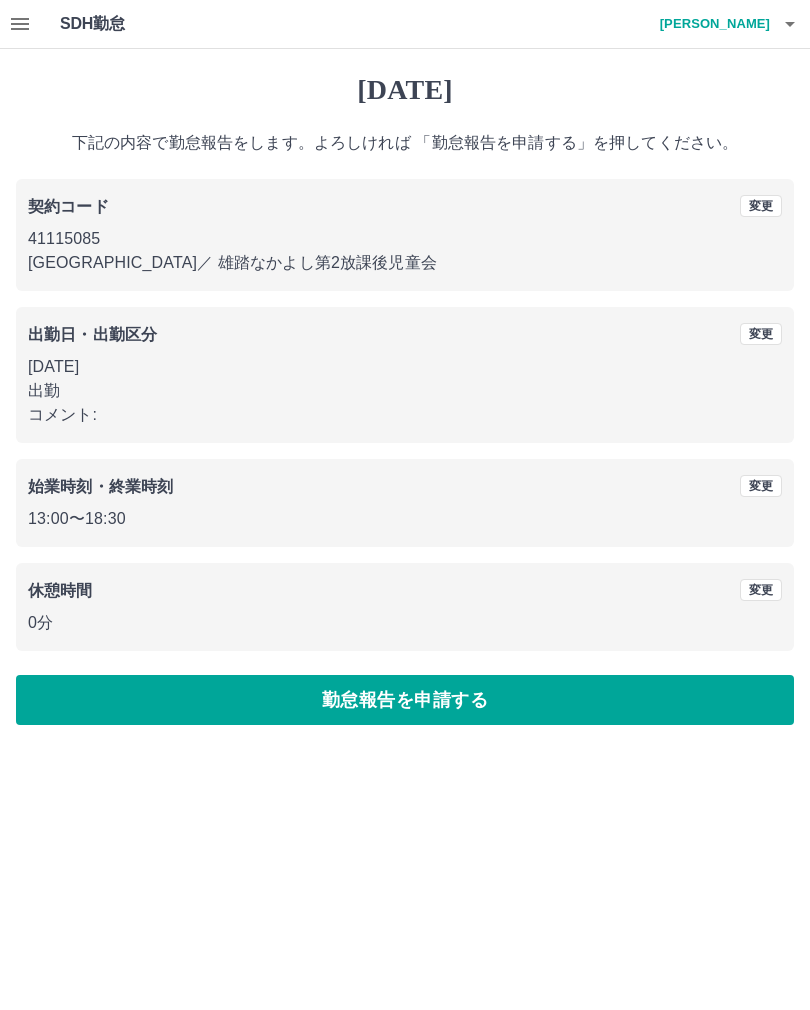 click on "勤怠報告を申請する" at bounding box center [405, 700] 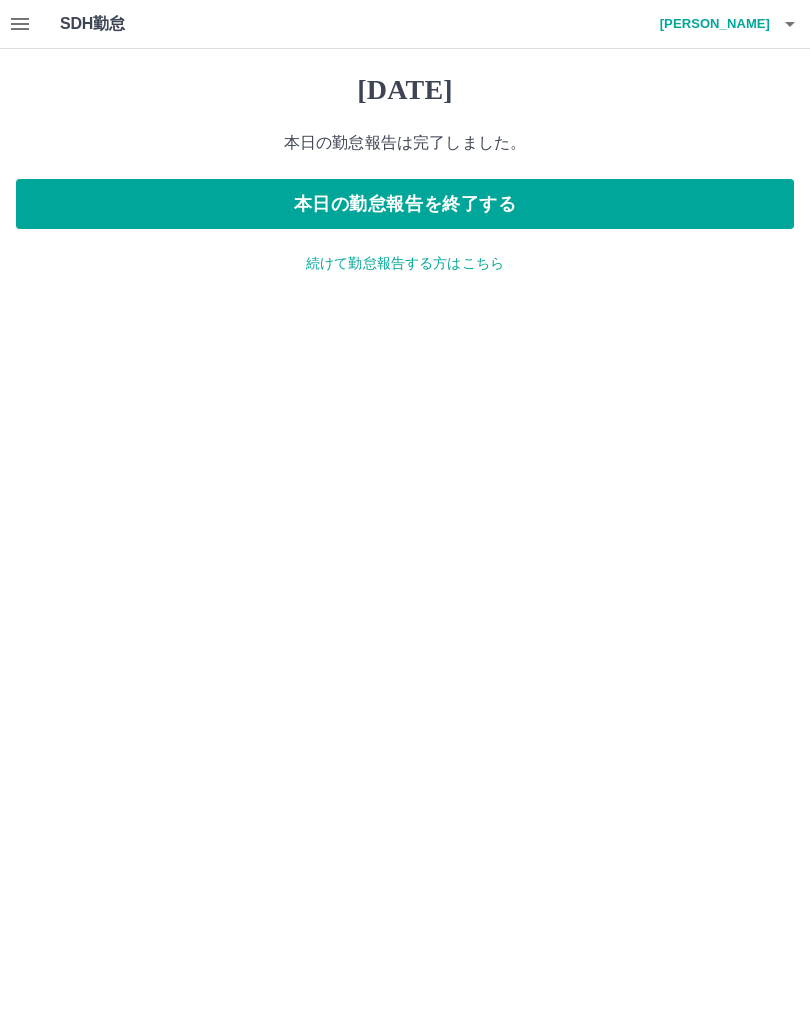click on "本日の勤怠報告を終了する" at bounding box center [405, 204] 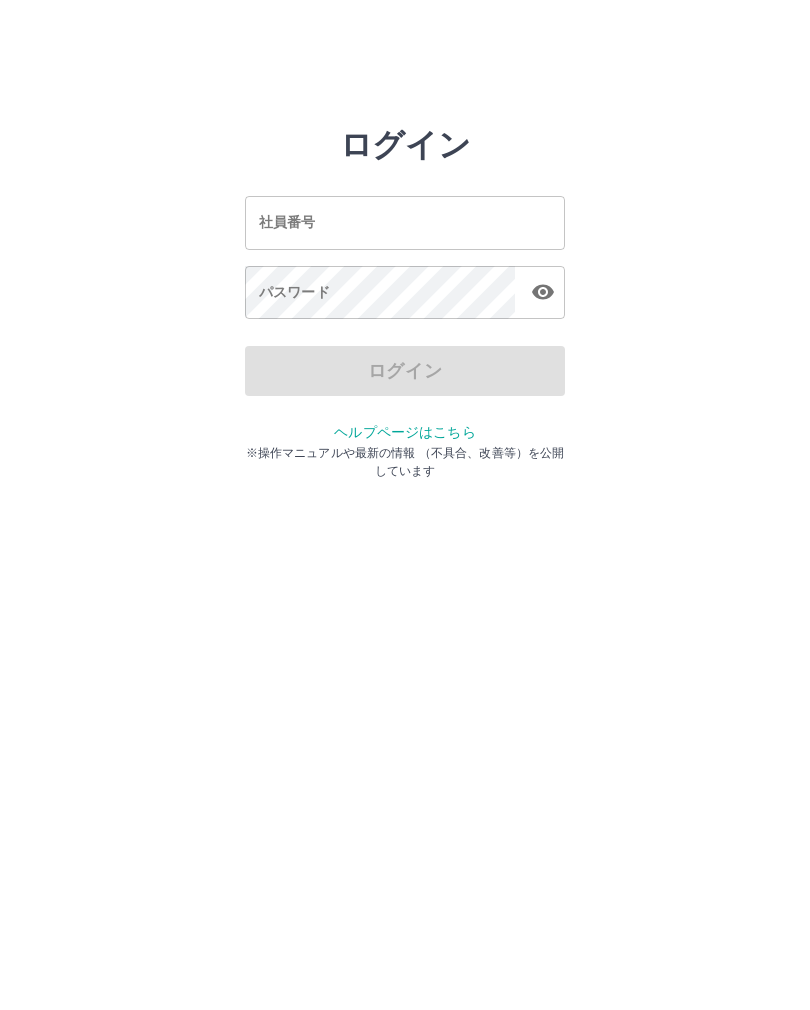 scroll, scrollTop: 0, scrollLeft: 0, axis: both 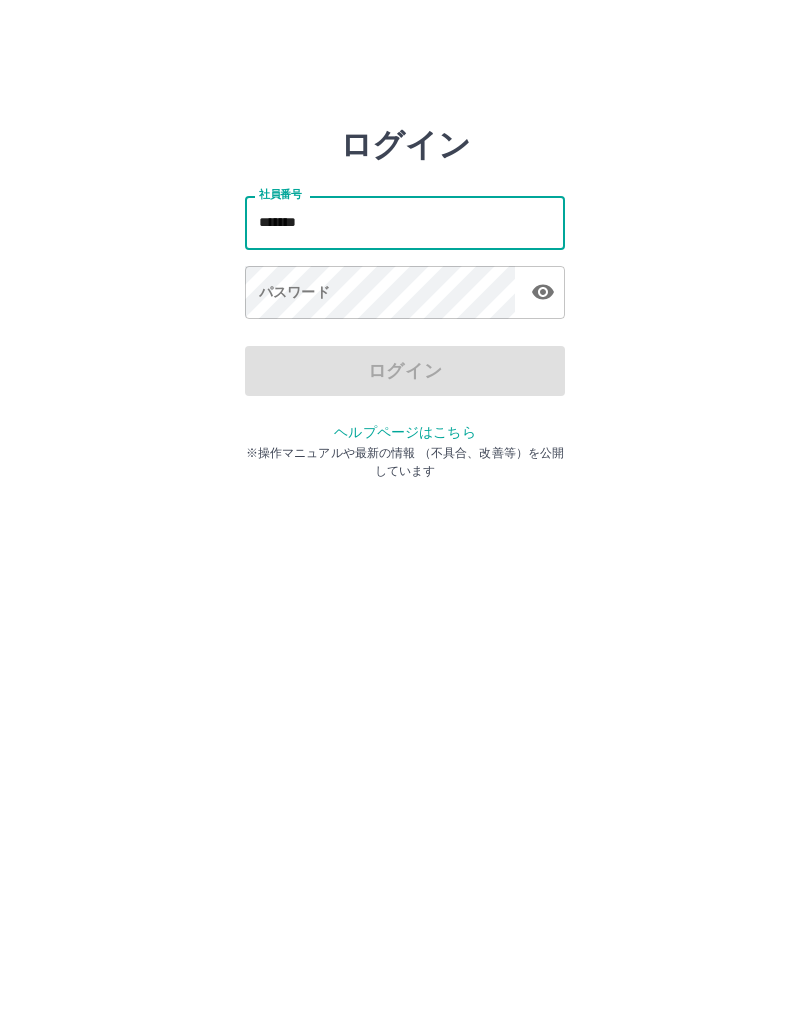 type on "*******" 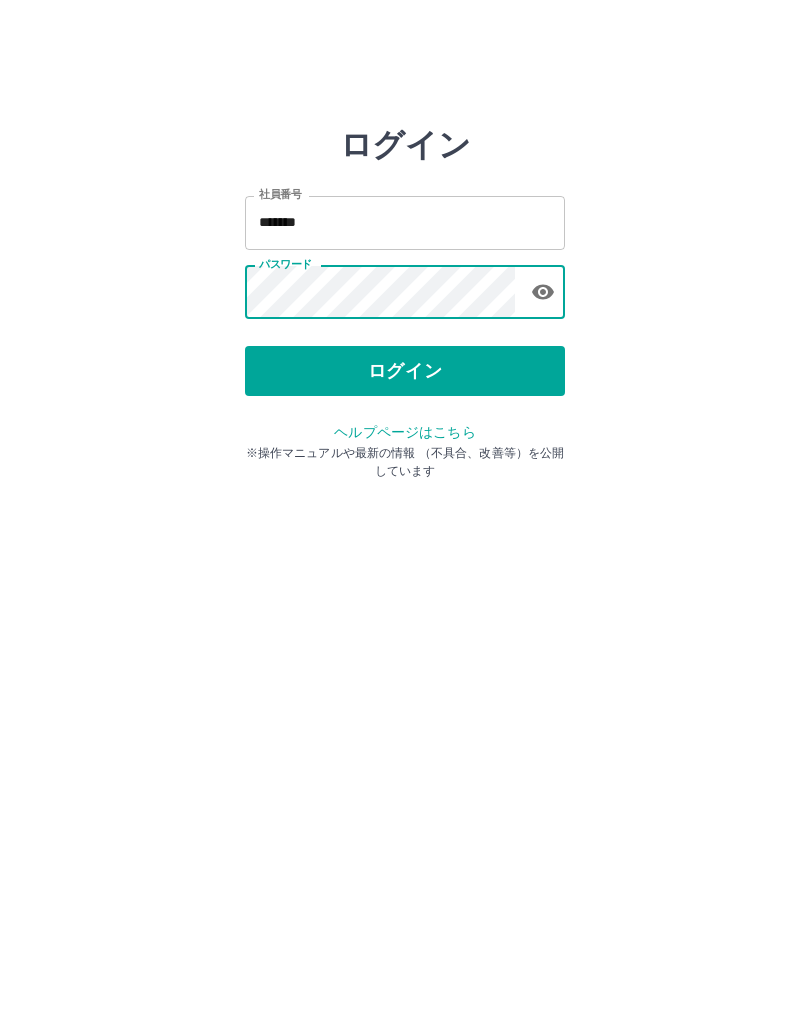 click on "ログイン" at bounding box center [405, 371] 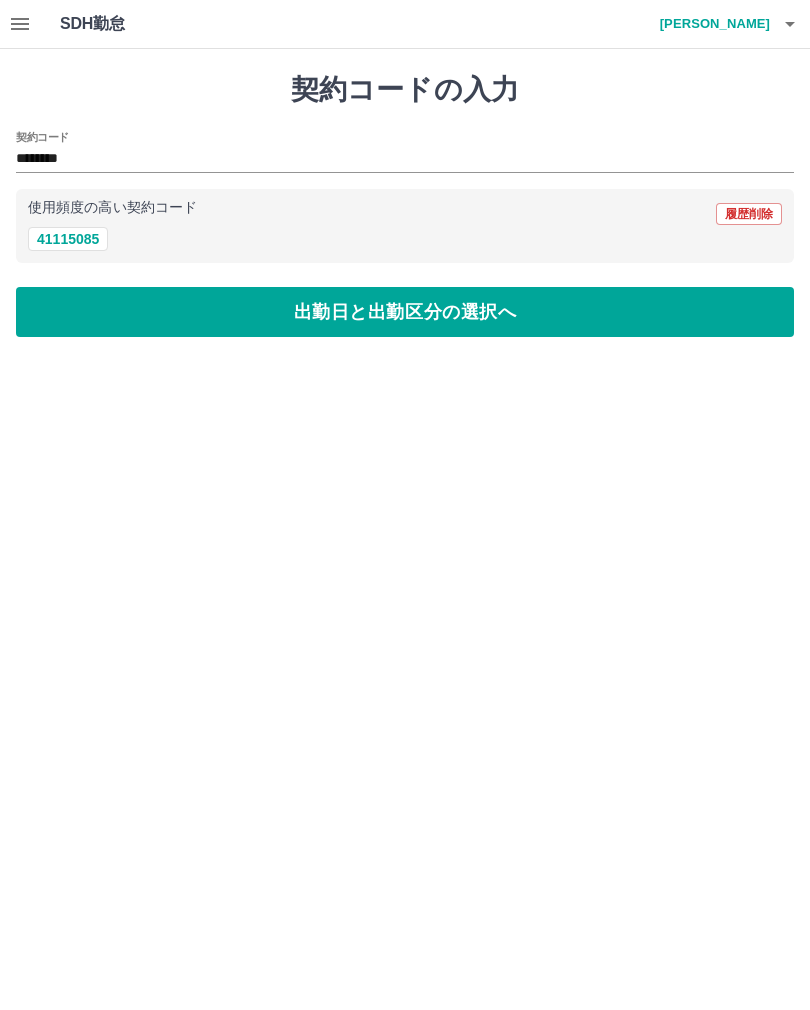 scroll, scrollTop: 0, scrollLeft: 0, axis: both 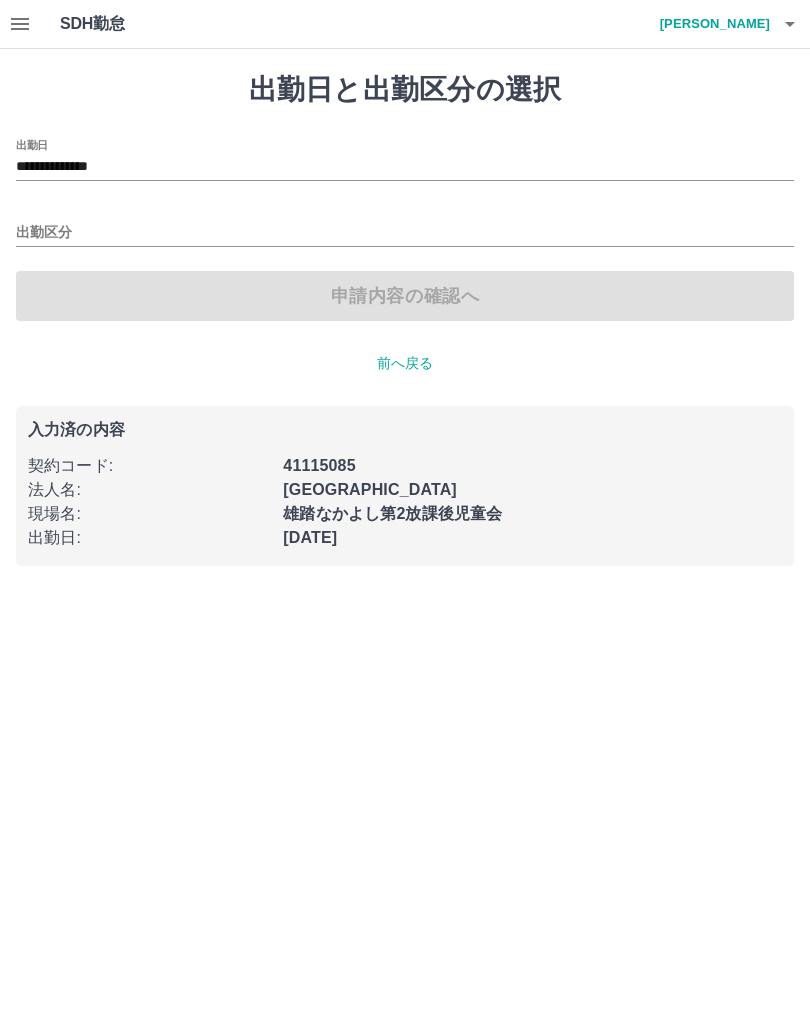 click on "出勤区分" at bounding box center [405, 233] 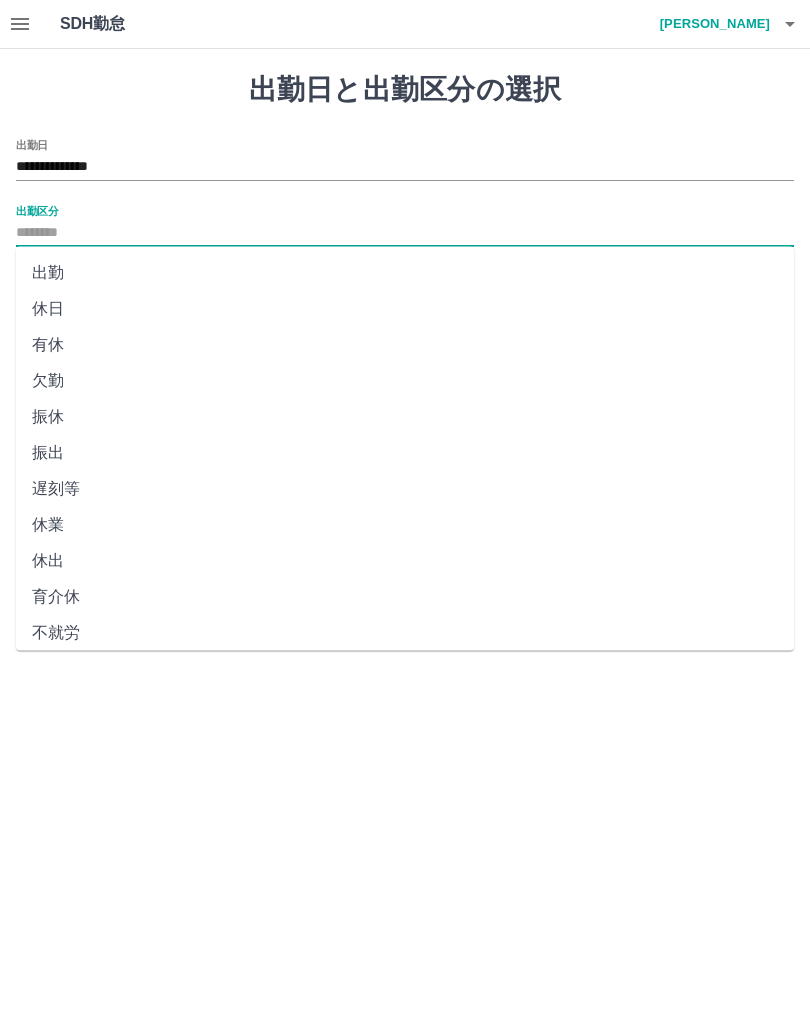 click on "出勤" at bounding box center [405, 273] 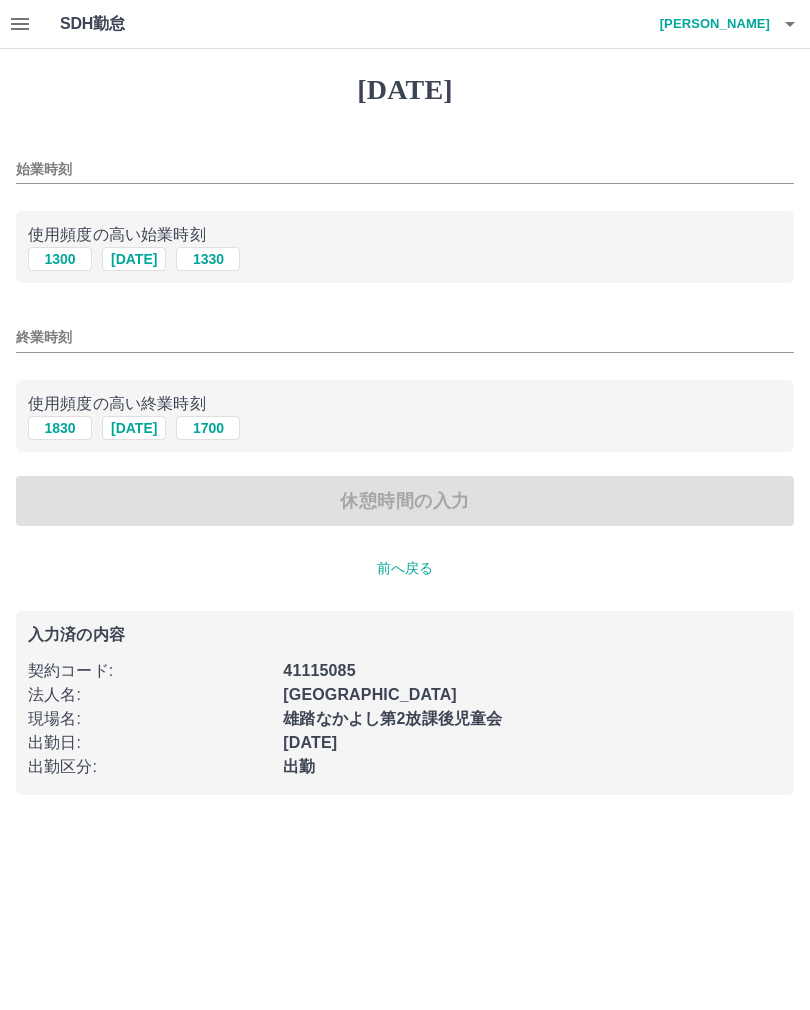 click on "1300" at bounding box center [60, 259] 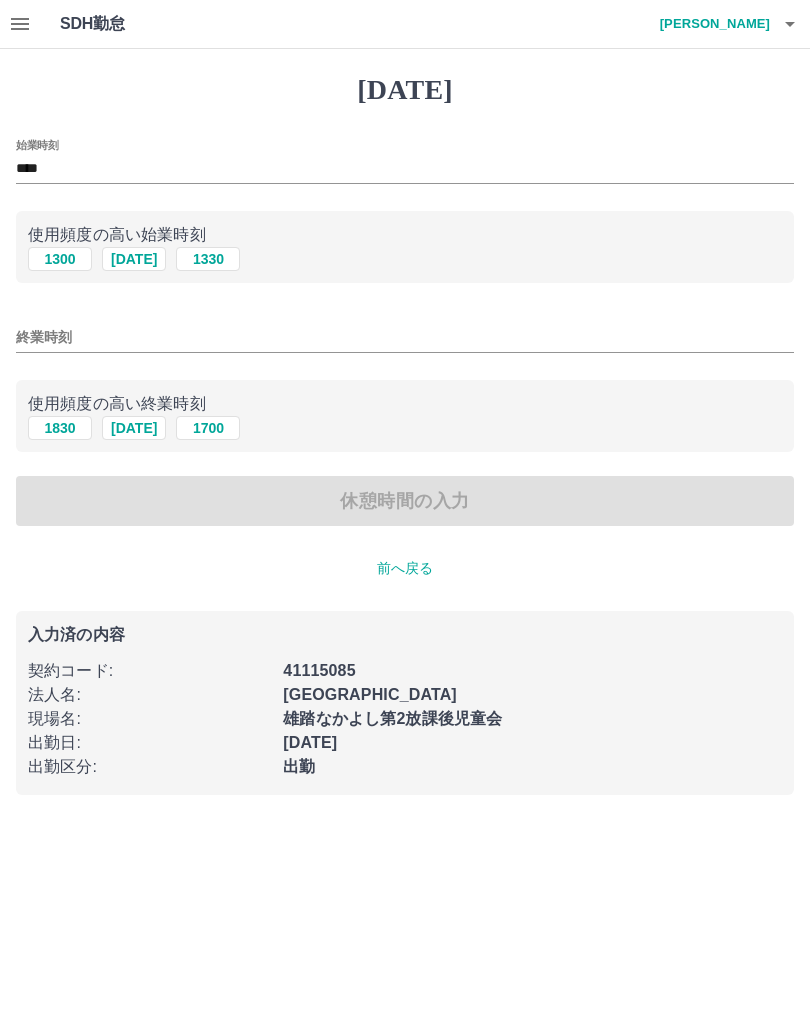 click on "1830" at bounding box center [60, 428] 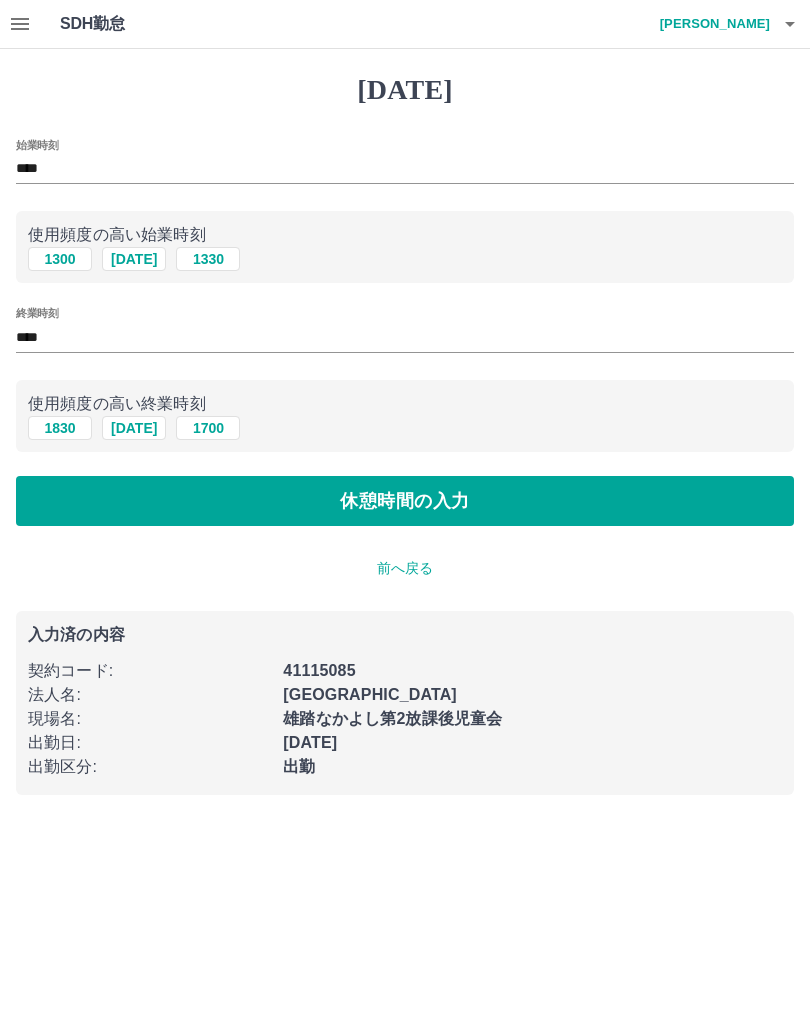 click on "休憩時間の入力" at bounding box center (405, 501) 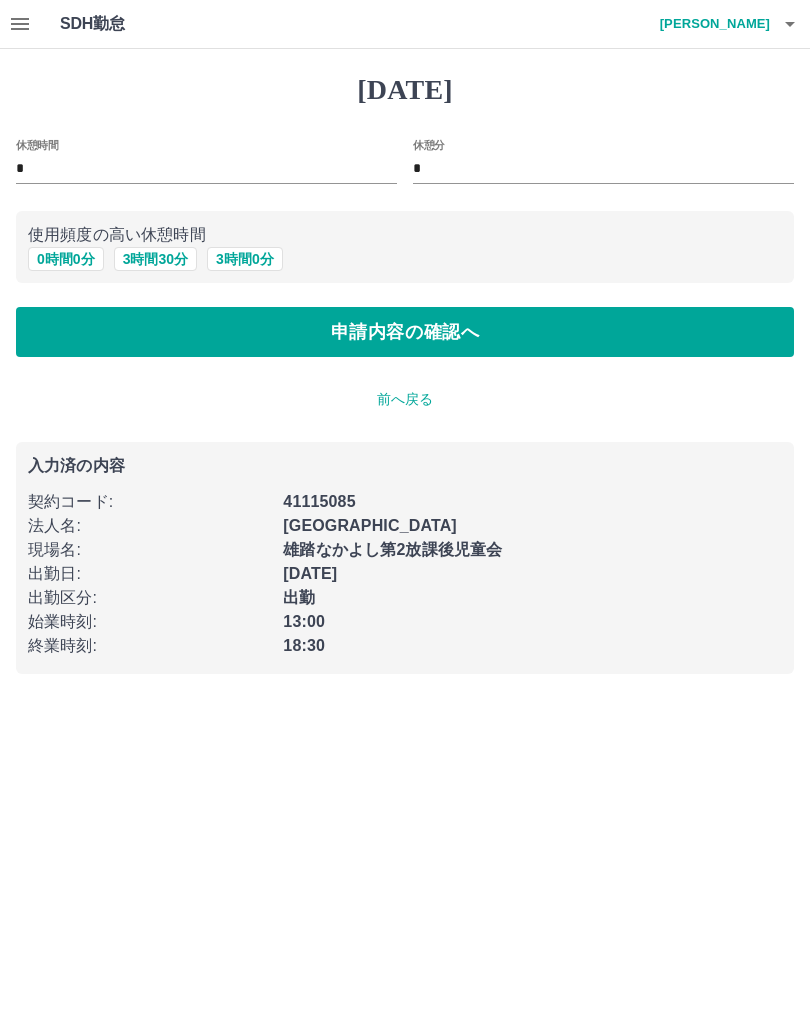 click on "申請内容の確認へ" at bounding box center [405, 332] 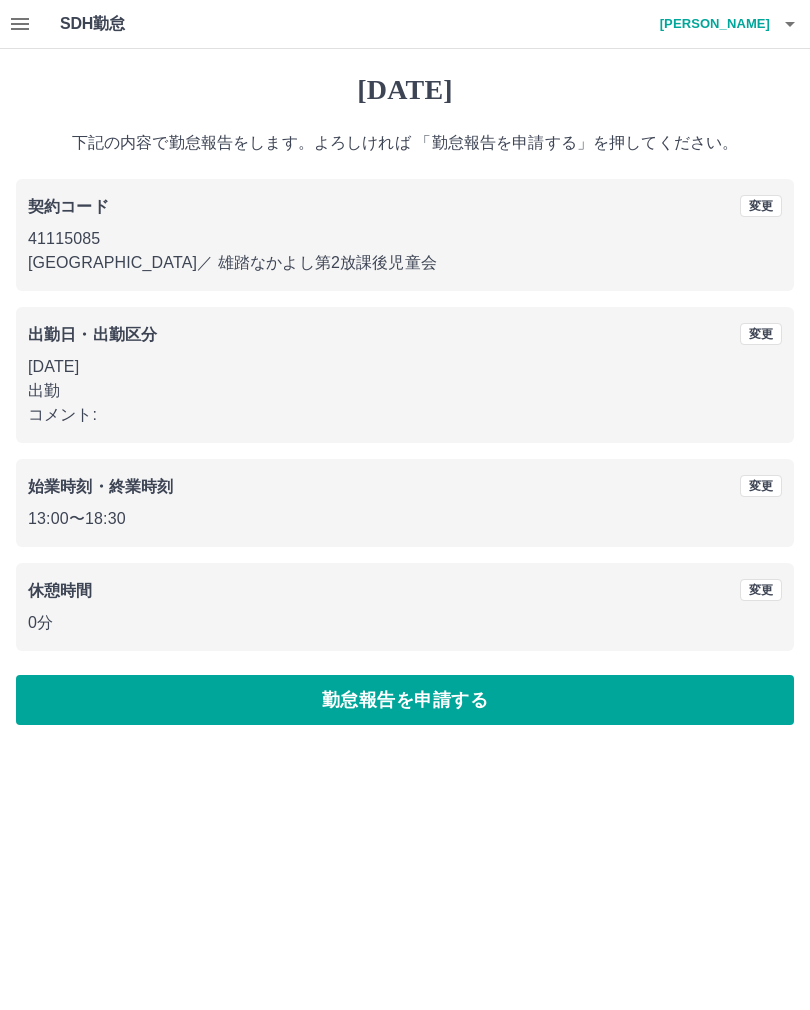 click on "勤怠報告を申請する" at bounding box center (405, 700) 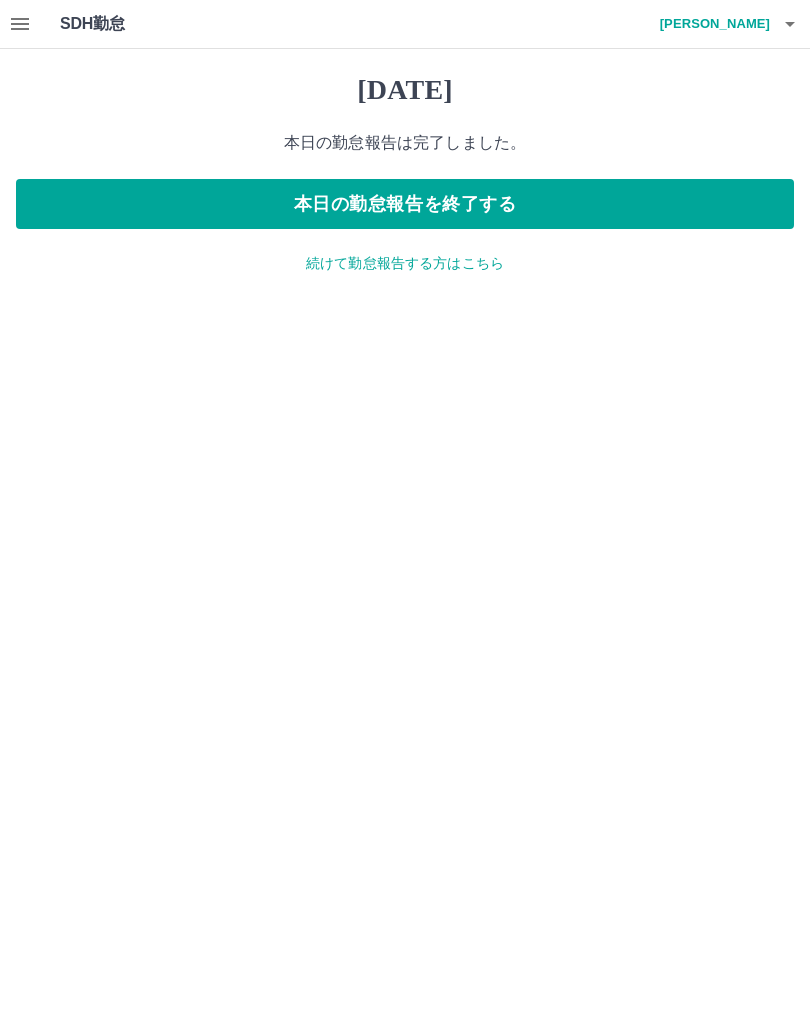 click on "本日の勤怠報告を終了する" at bounding box center [405, 204] 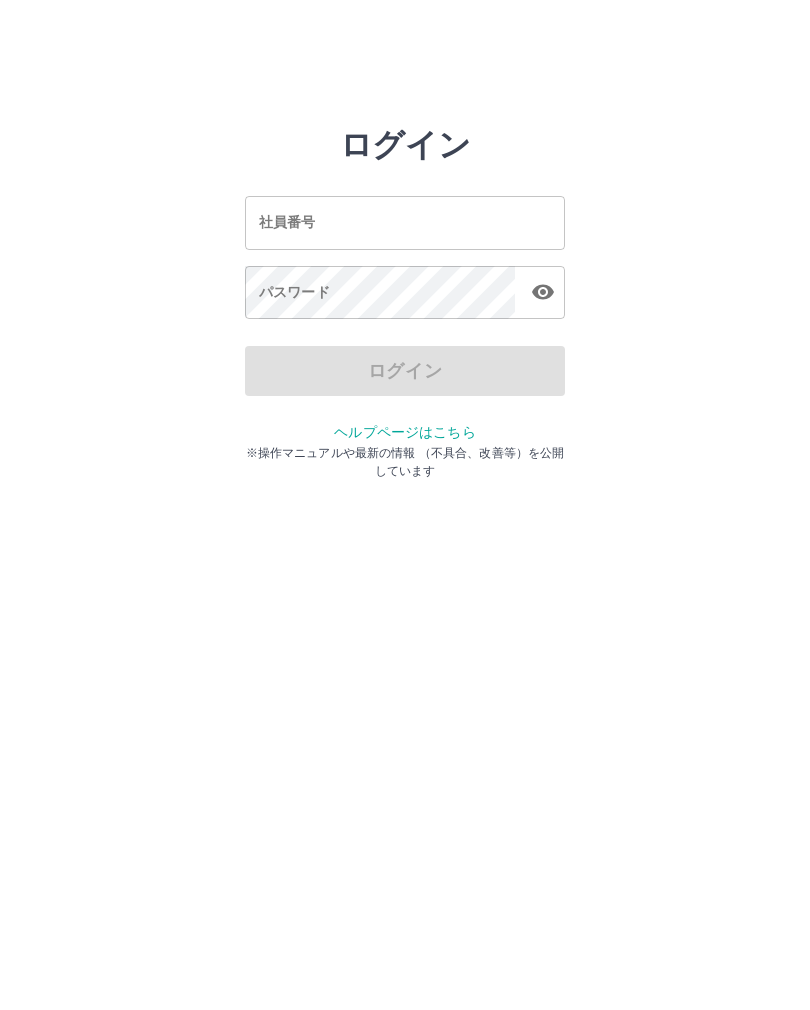 scroll, scrollTop: 0, scrollLeft: 0, axis: both 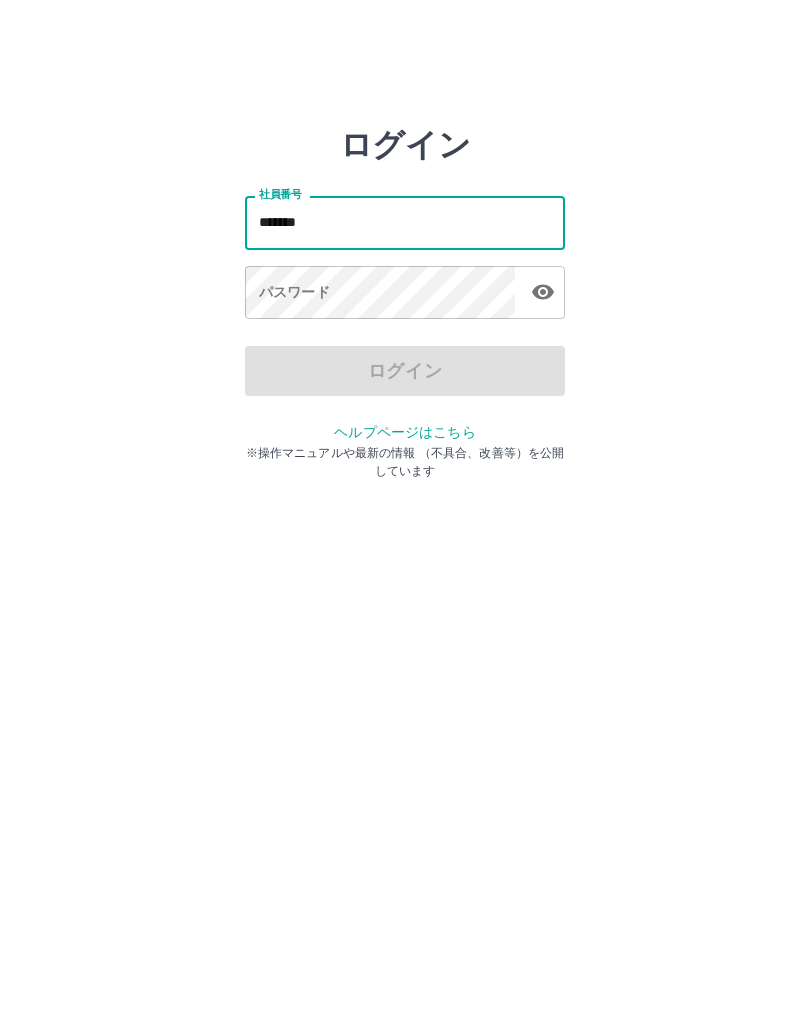 type on "*******" 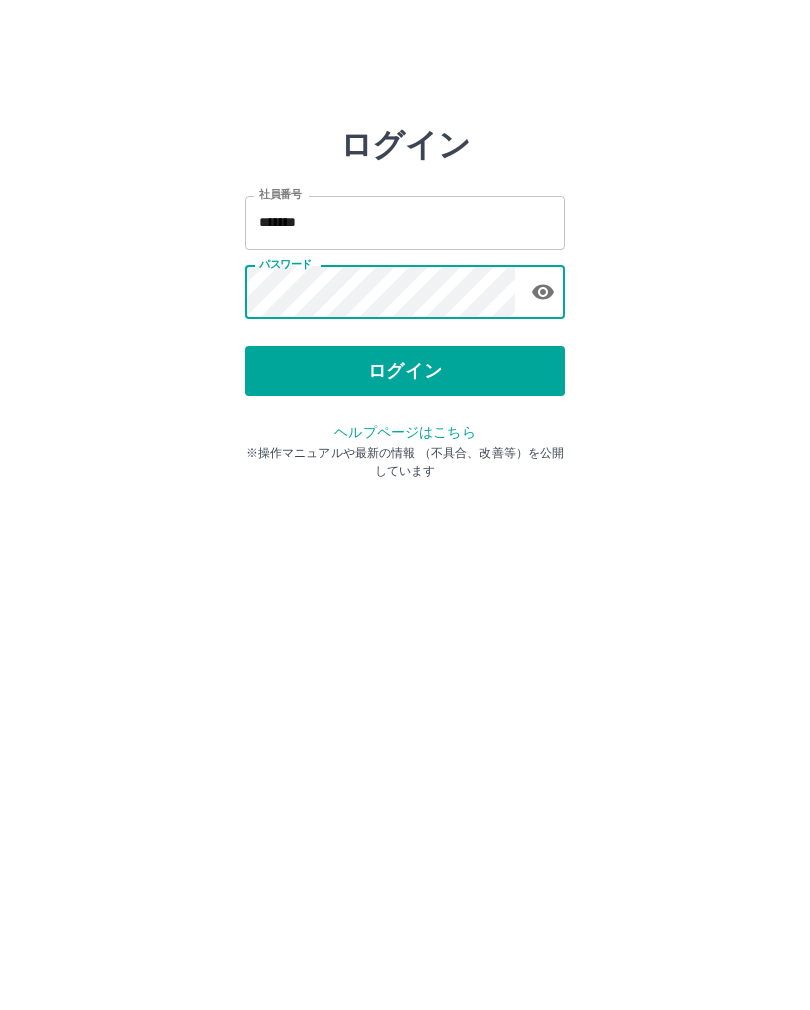 click on "ログイン" at bounding box center (405, 371) 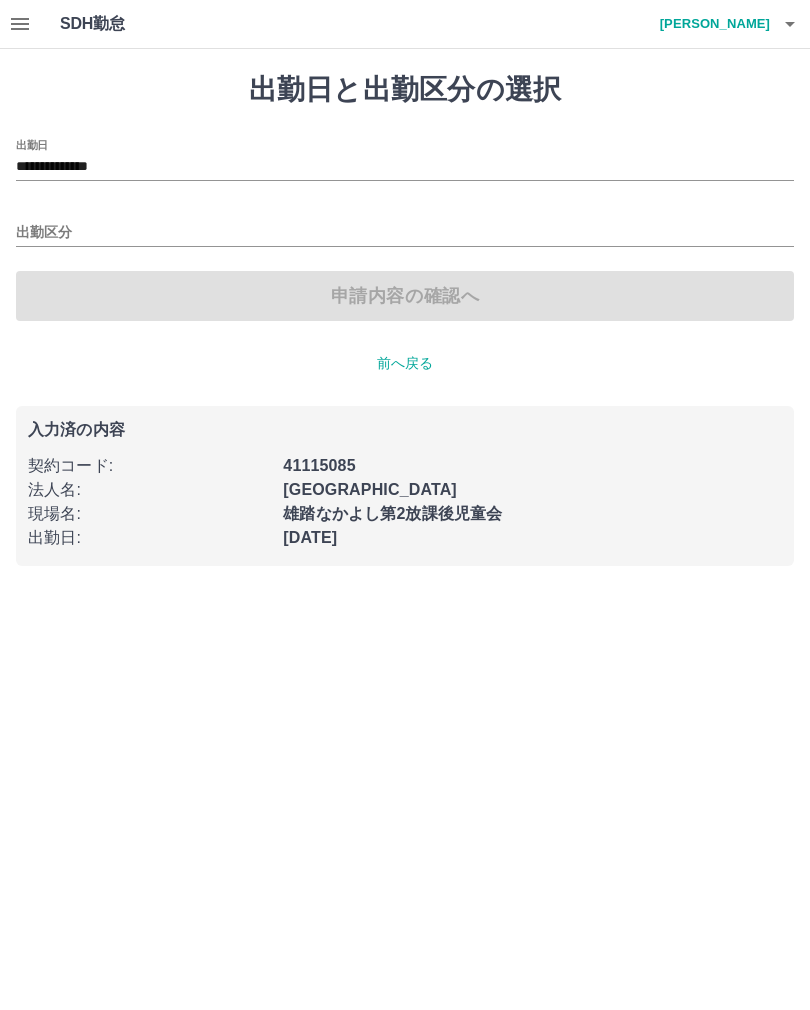 scroll, scrollTop: 0, scrollLeft: 0, axis: both 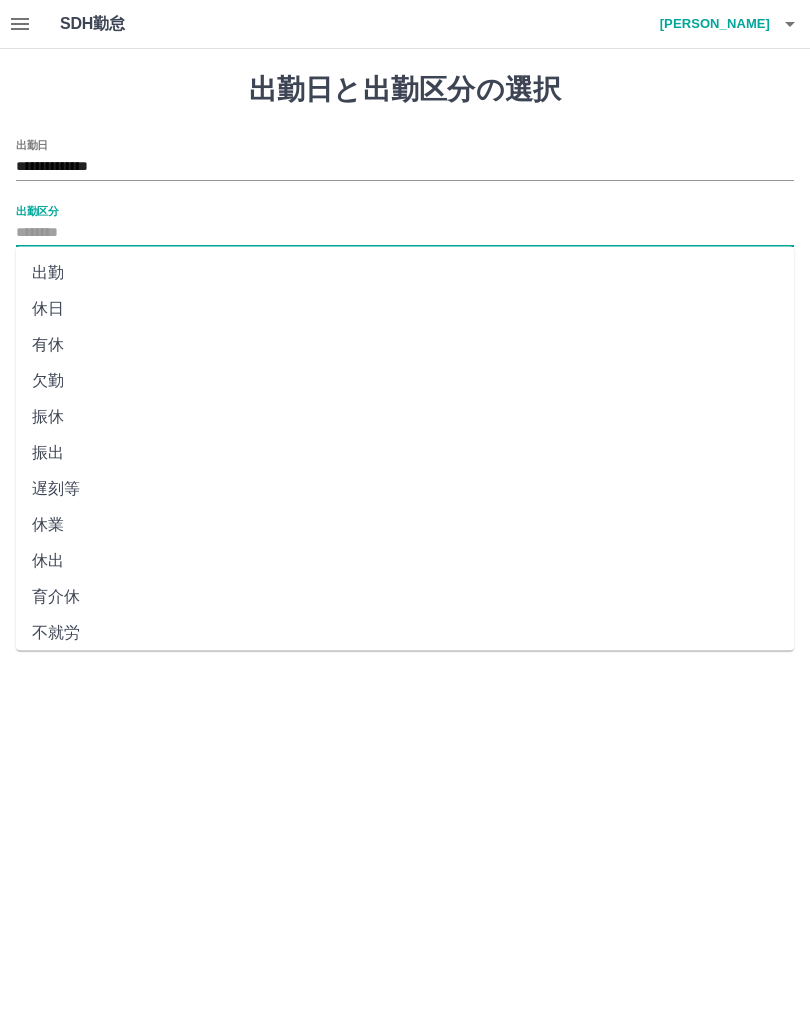 click on "出勤" at bounding box center (405, 273) 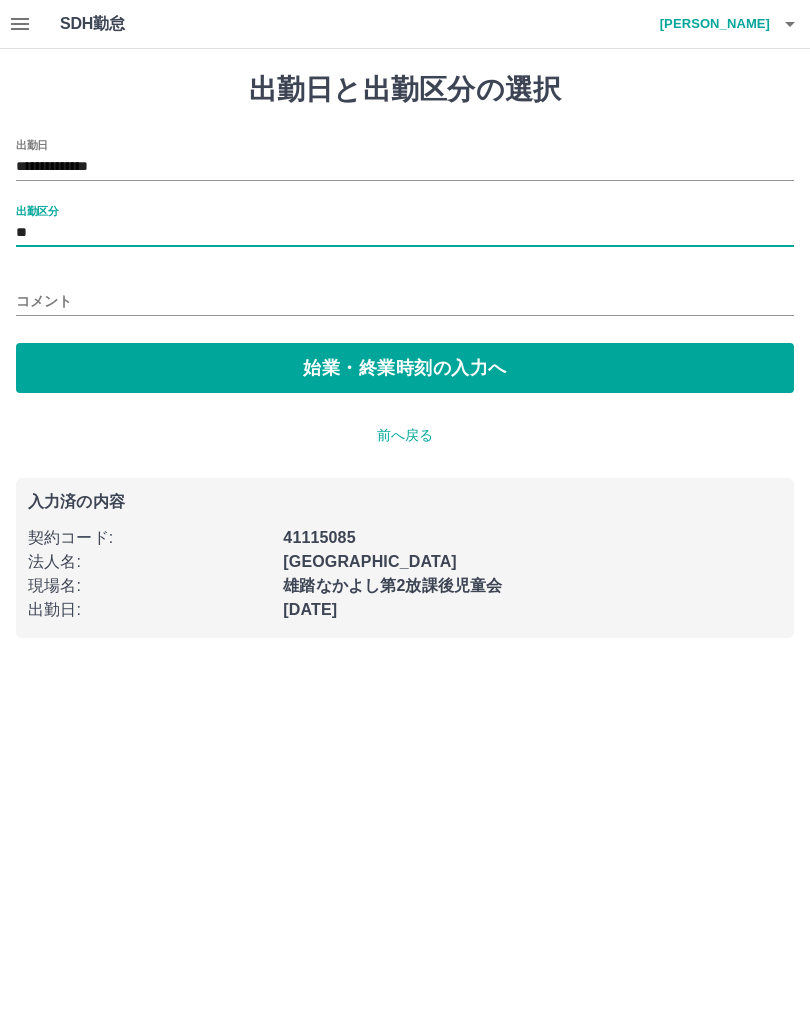 click on "太田　美香子" at bounding box center [710, 24] 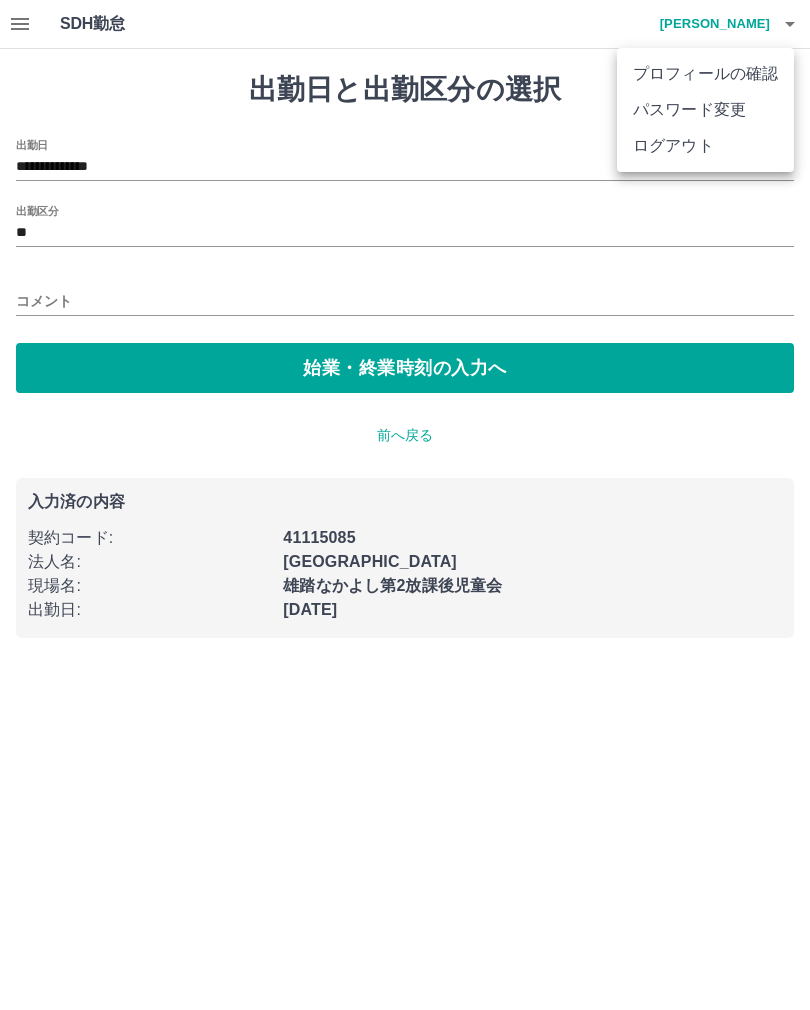 click on "ログアウト" at bounding box center [705, 146] 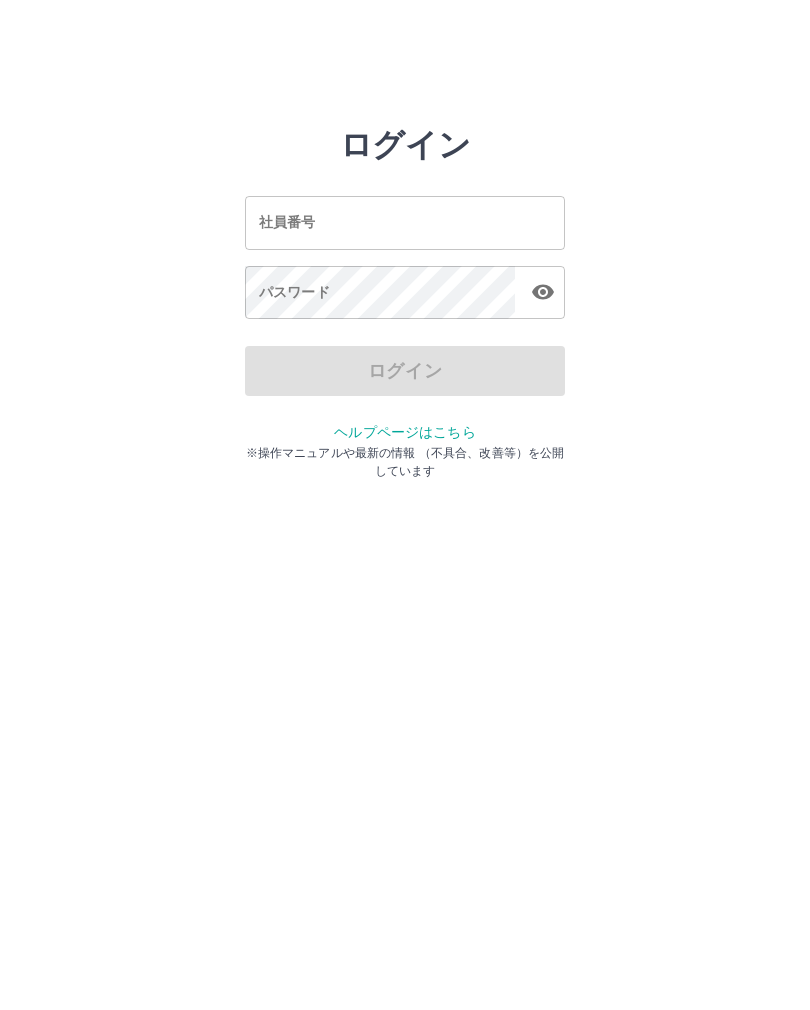 scroll, scrollTop: 0, scrollLeft: 0, axis: both 